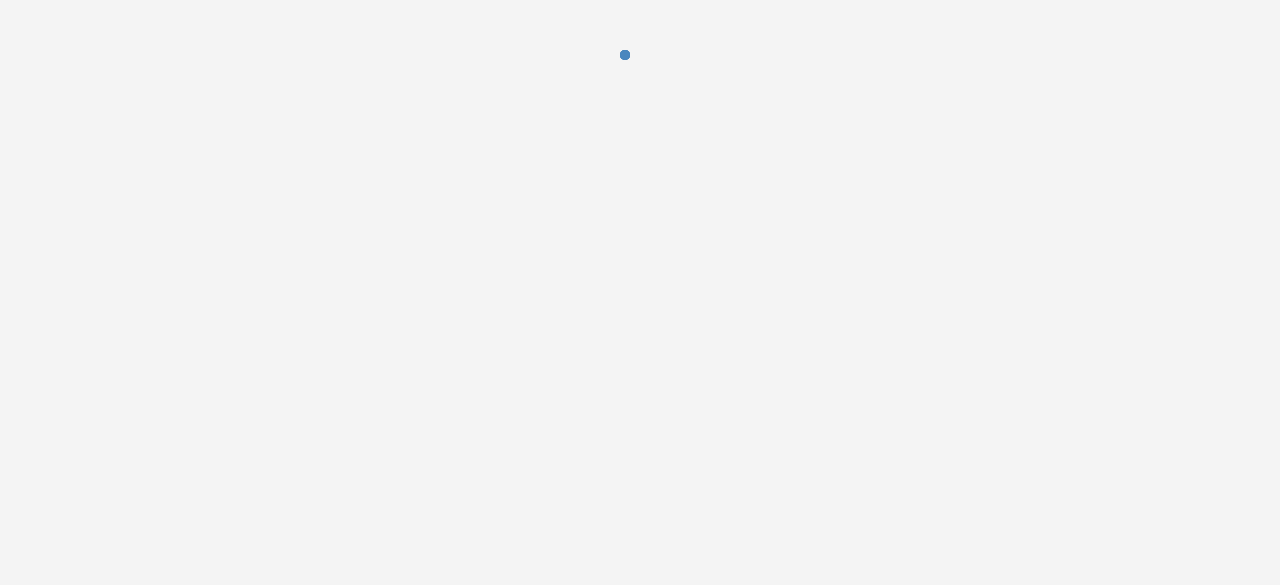 scroll, scrollTop: 0, scrollLeft: 0, axis: both 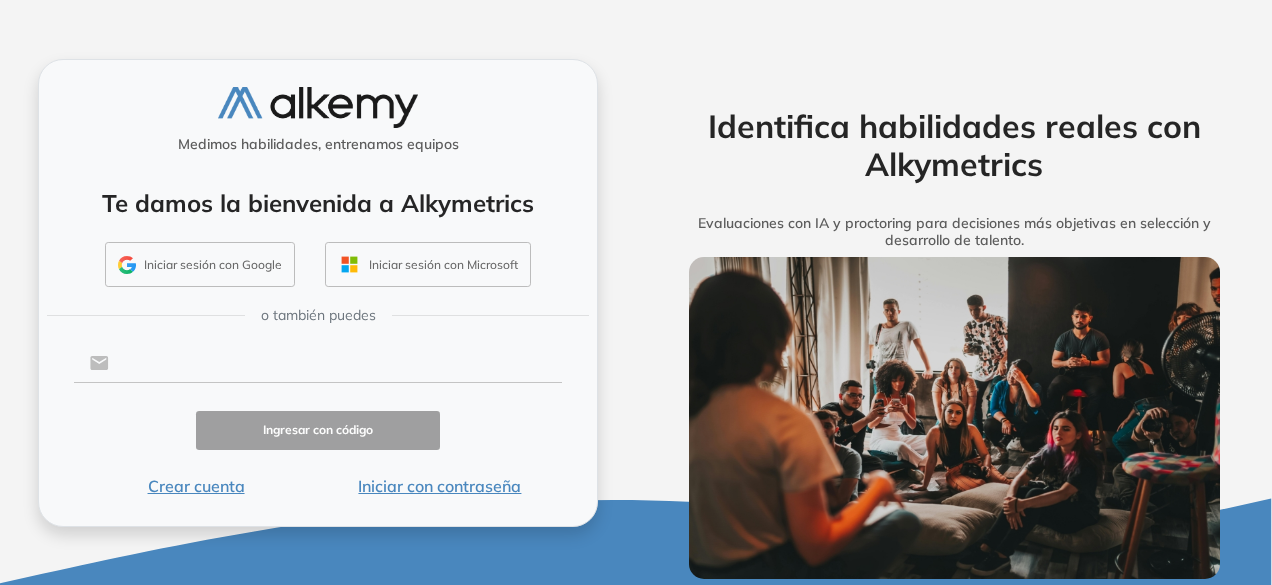click at bounding box center [335, 363] 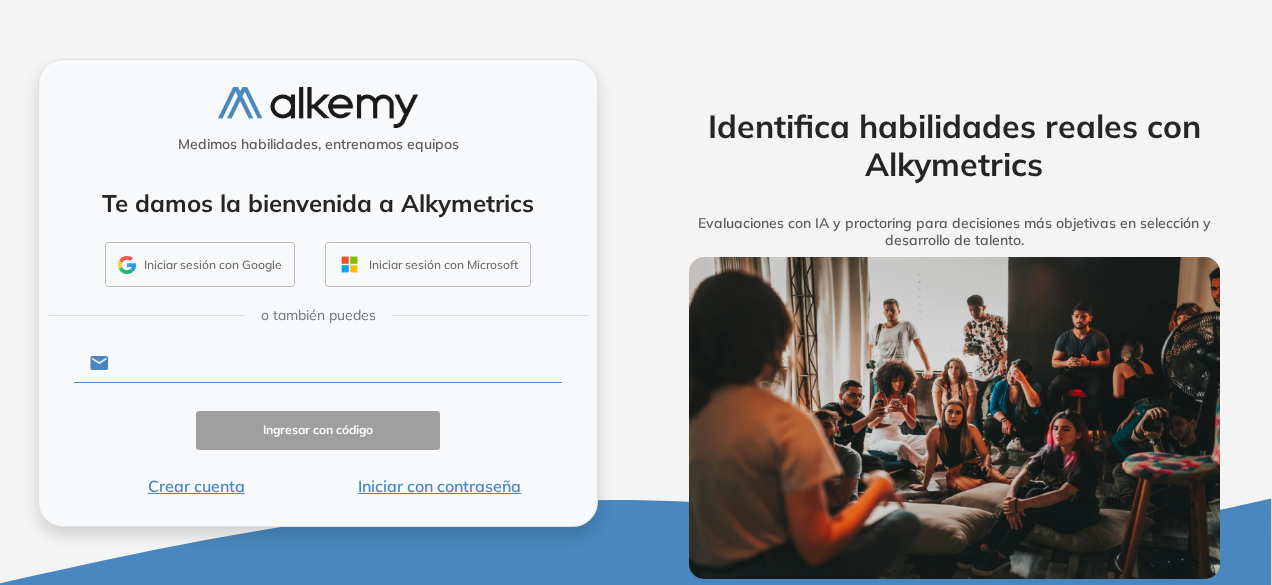 paste on "**********" 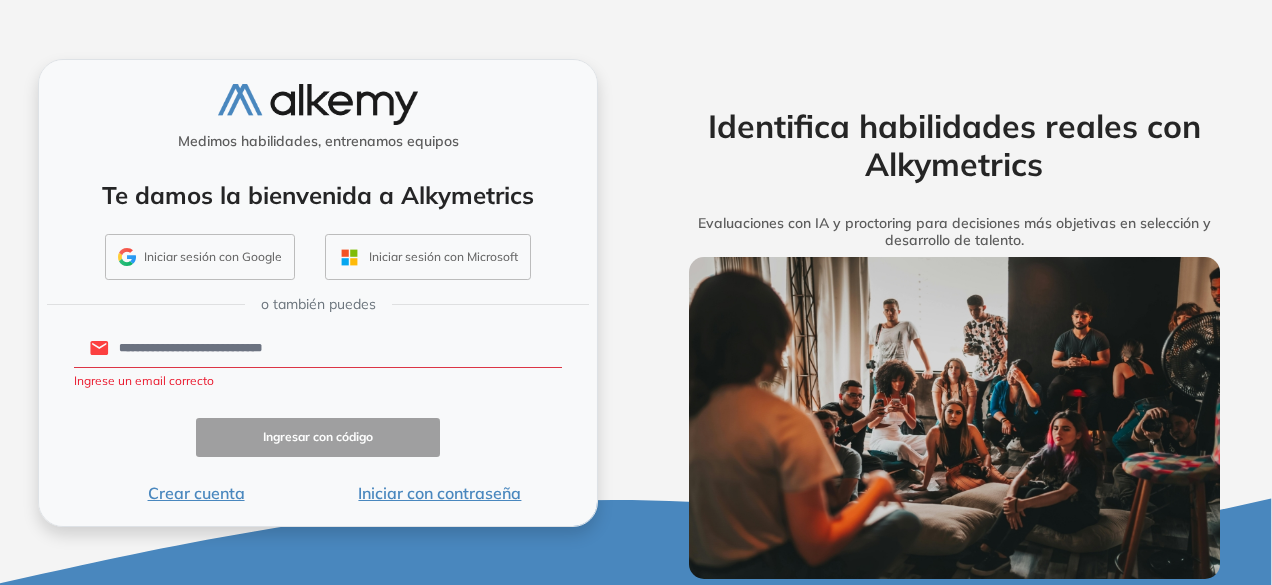 drag, startPoint x: 312, startPoint y: 338, endPoint x: 15, endPoint y: 344, distance: 297.0606 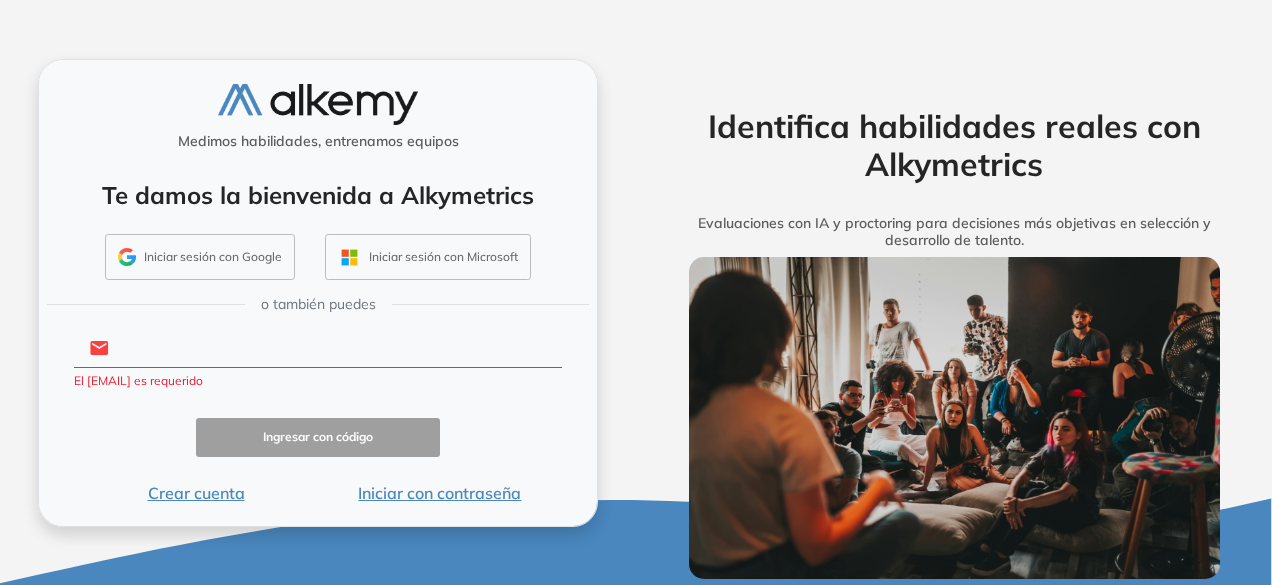 click at bounding box center [335, 348] 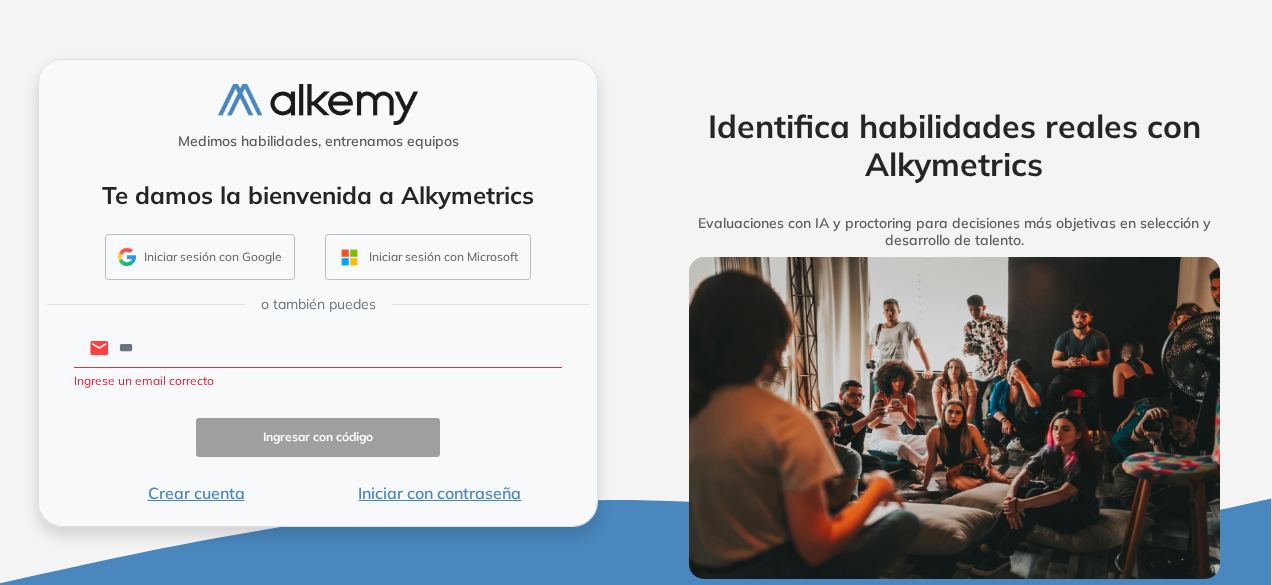 type on "**********" 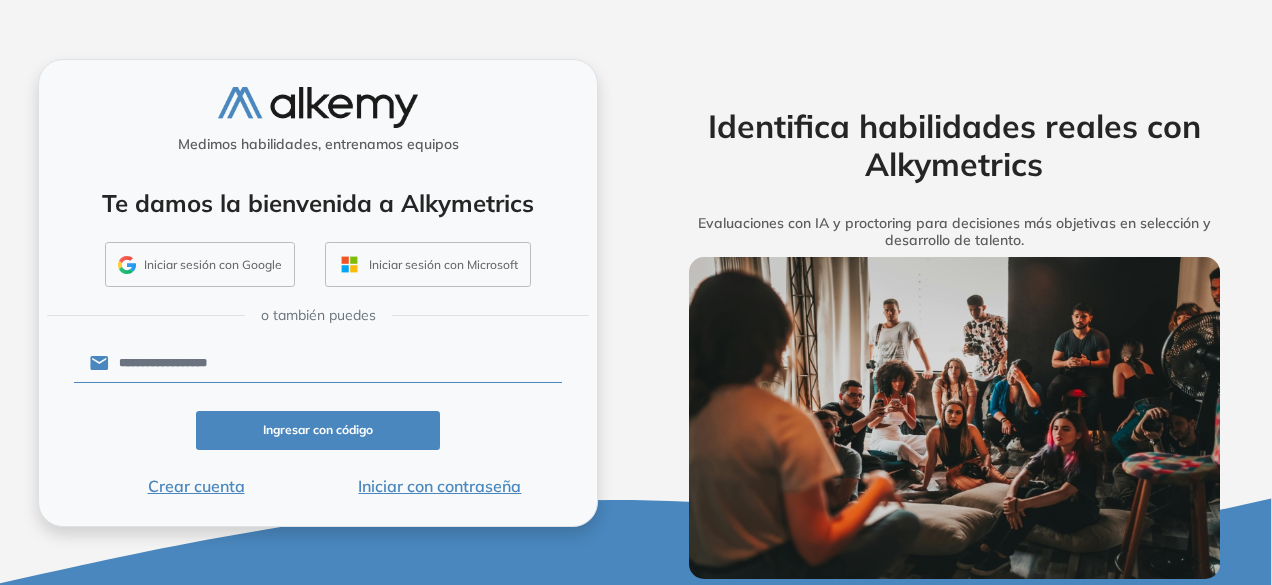 click on "Ingresar con código" at bounding box center [318, 430] 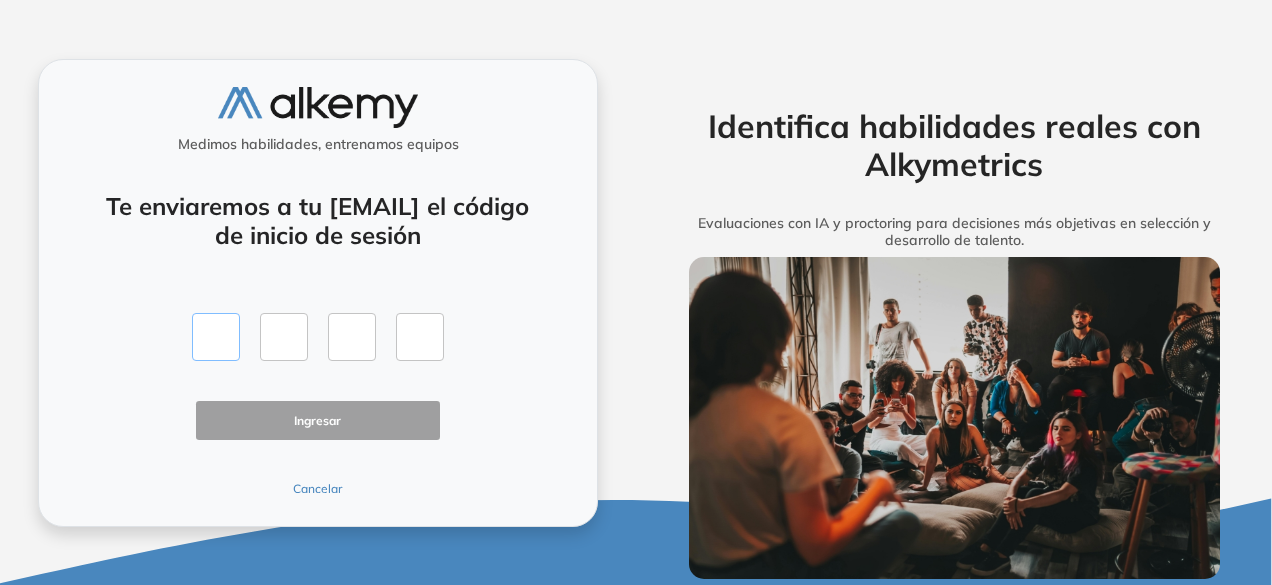 click at bounding box center [216, 337] 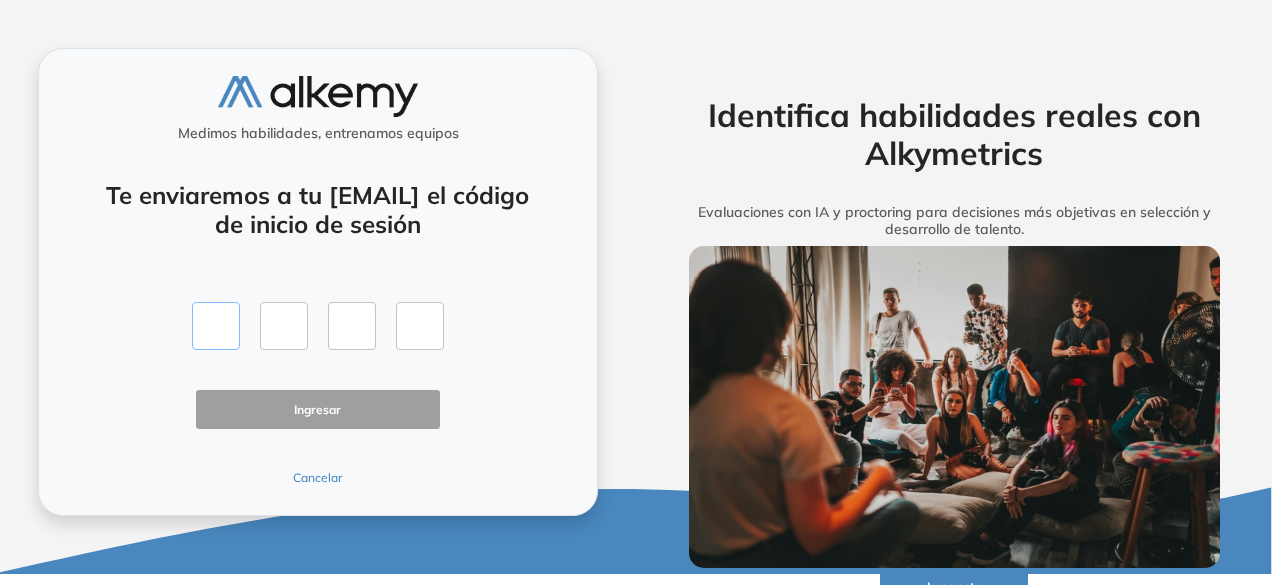 scroll, scrollTop: 0, scrollLeft: 0, axis: both 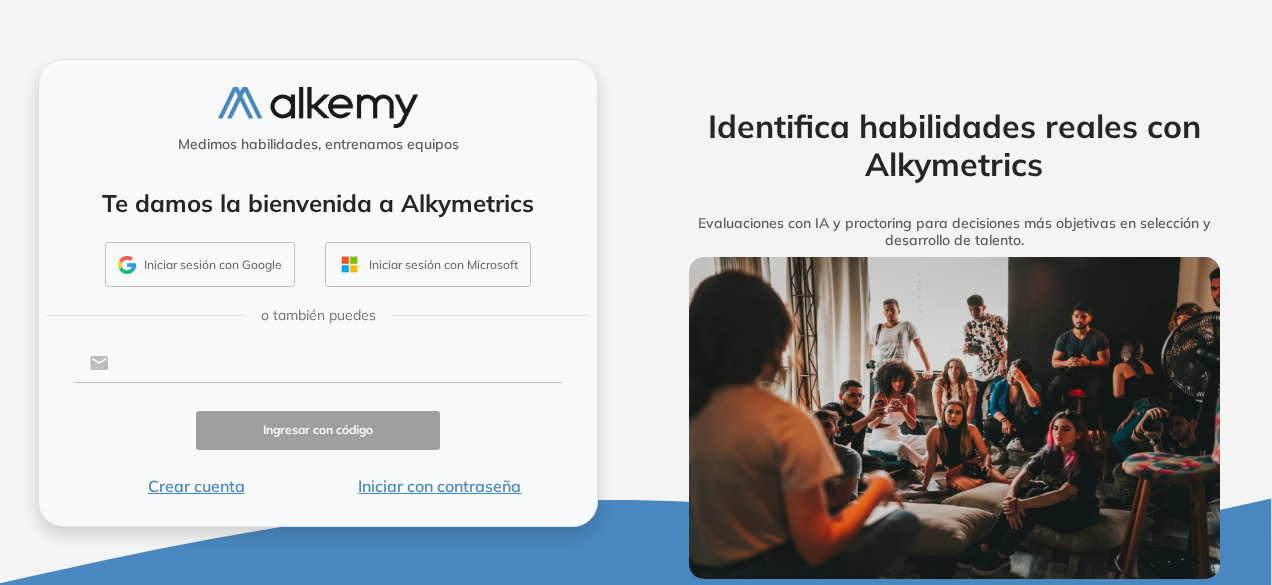 click at bounding box center [335, 363] 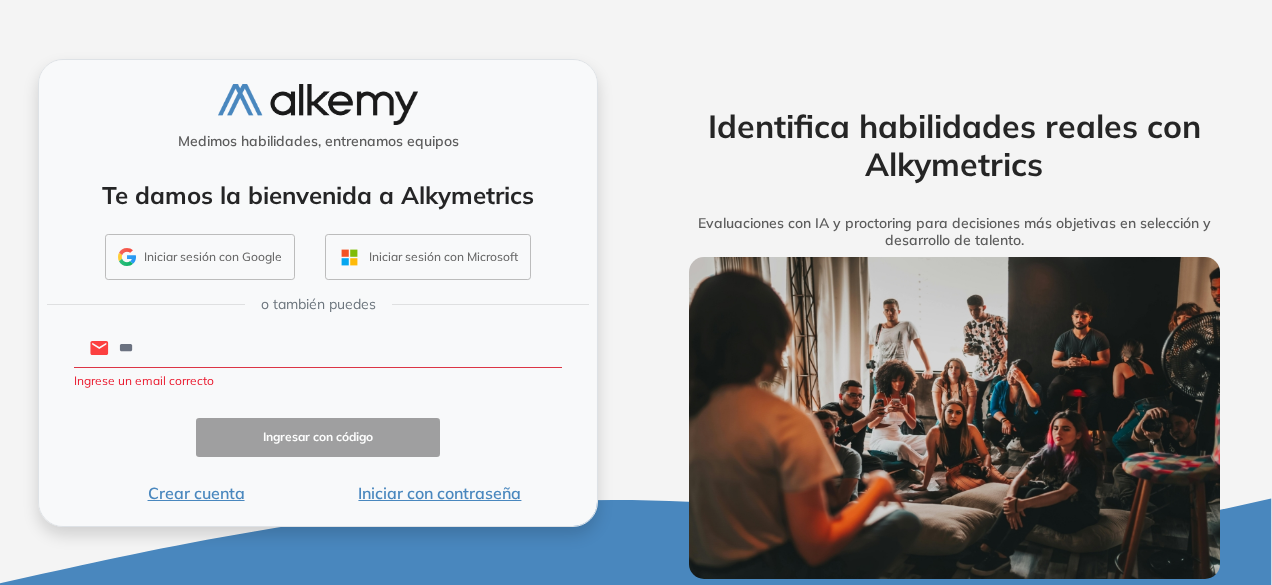 type on "**********" 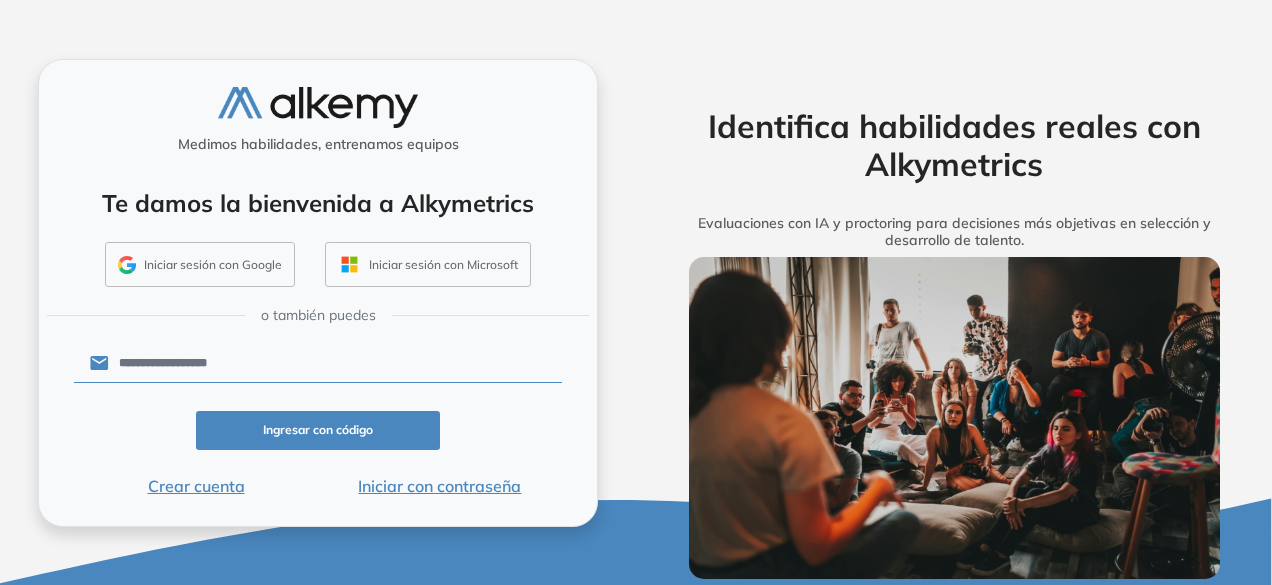 click on "Iniciar con contraseña" at bounding box center (440, 486) 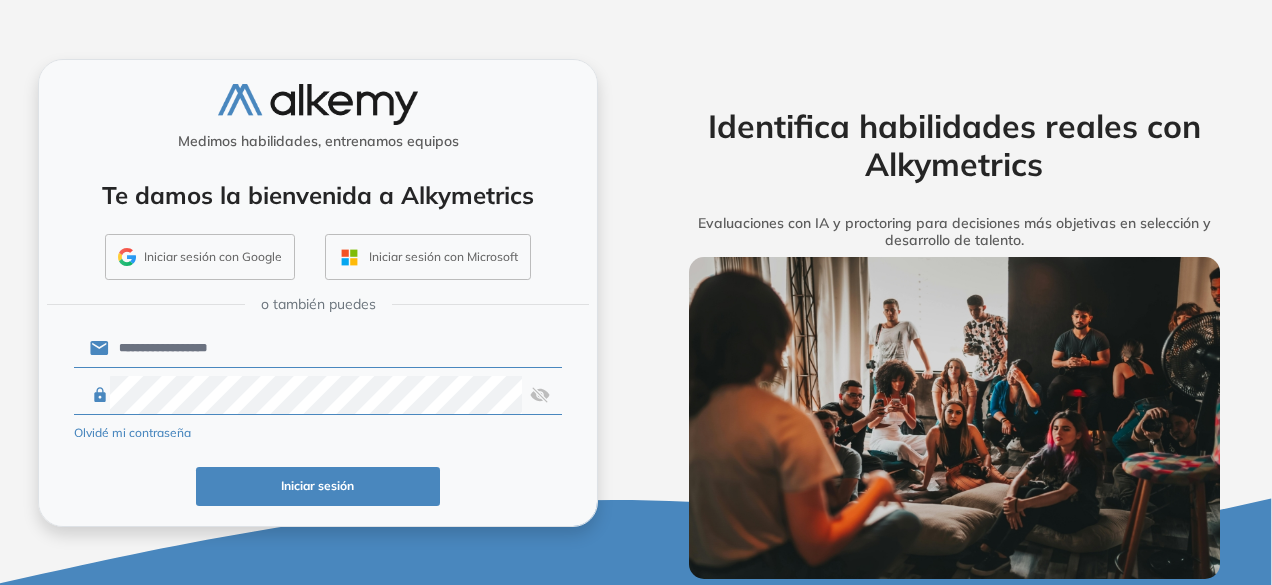 click at bounding box center [540, 395] 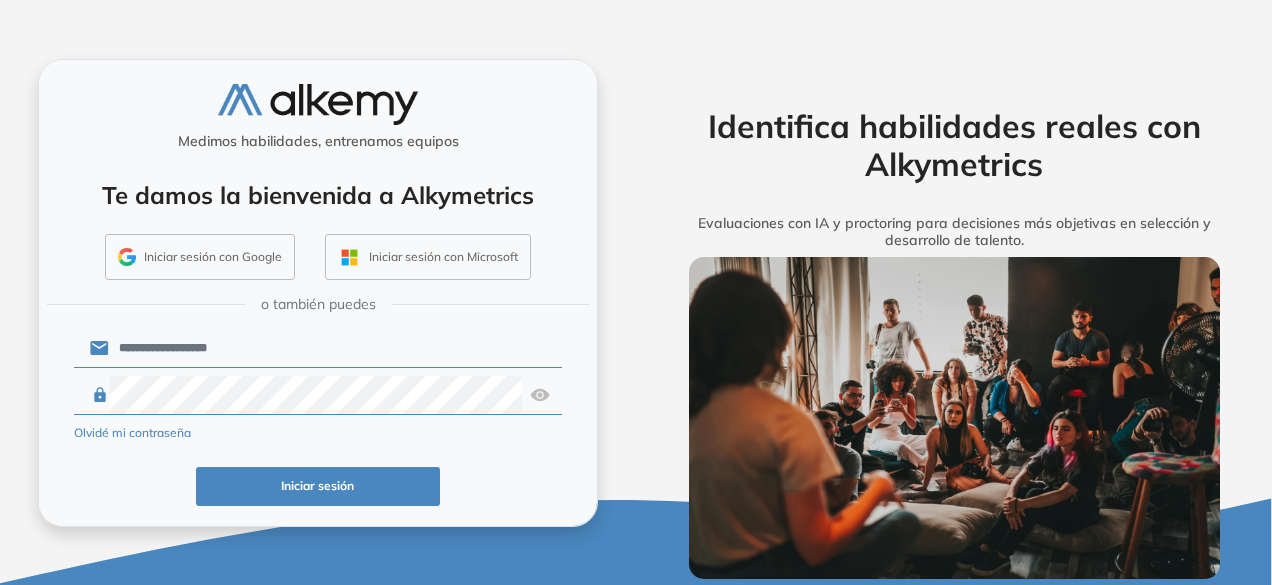 click on "Iniciar sesión" at bounding box center (318, 486) 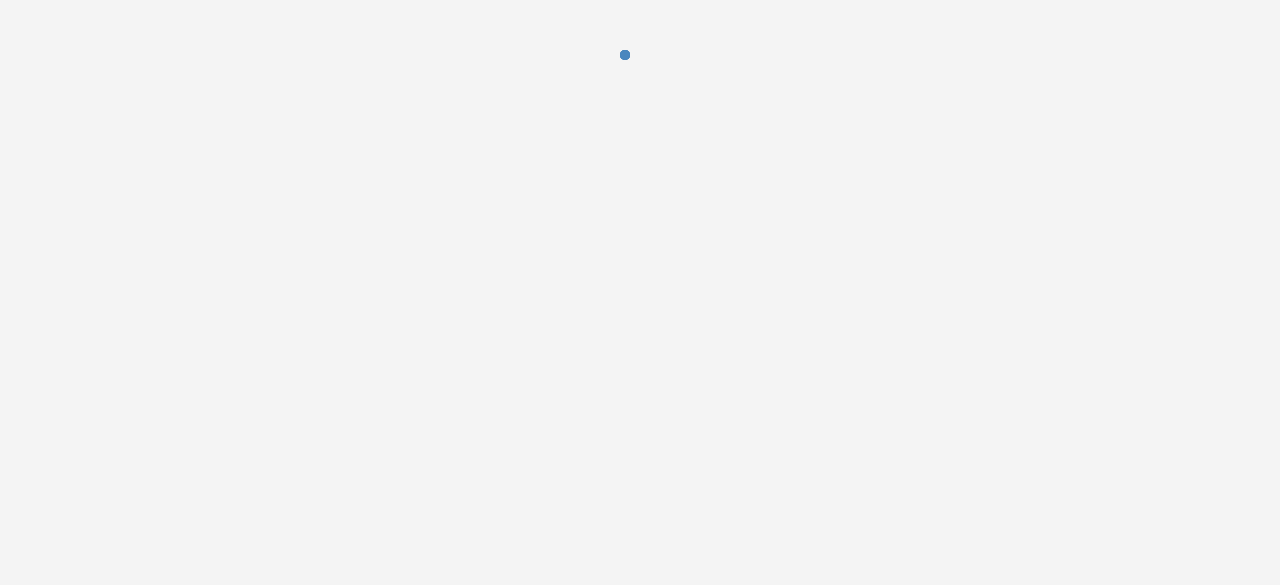 scroll, scrollTop: 0, scrollLeft: 0, axis: both 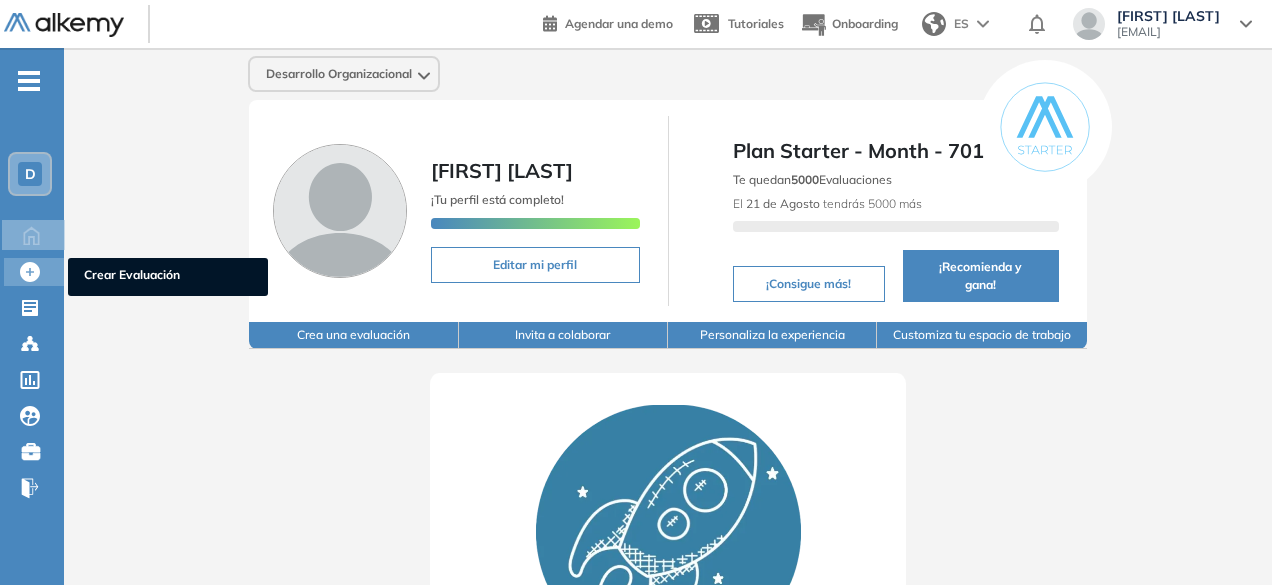 click on "Crear Evaluación" at bounding box center [168, 277] 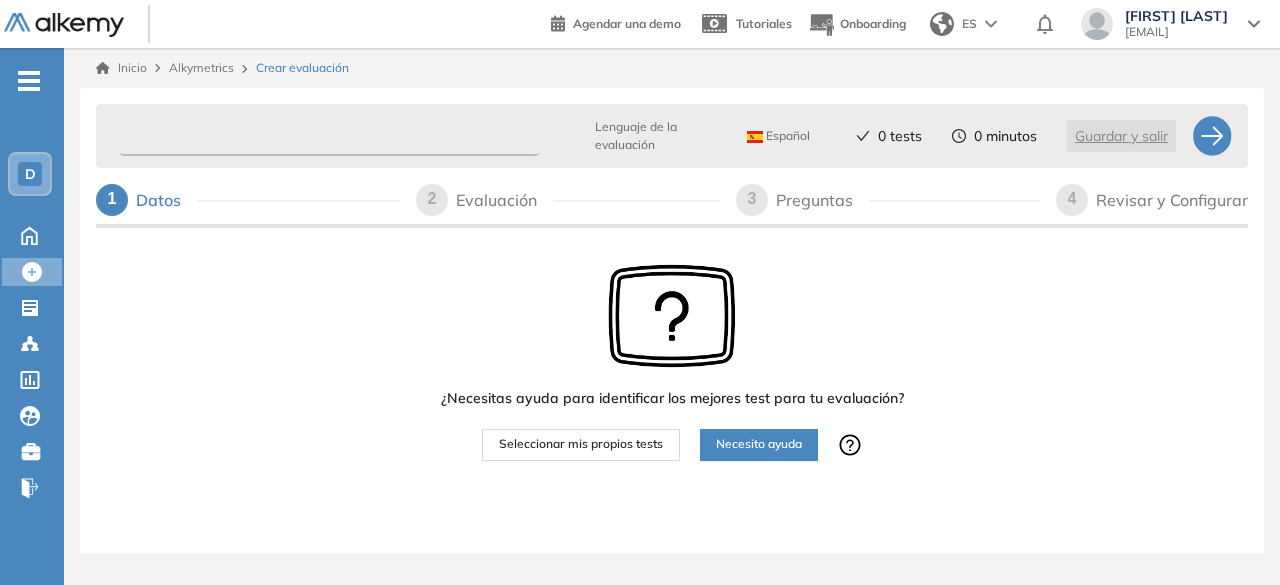 click at bounding box center [329, 136] 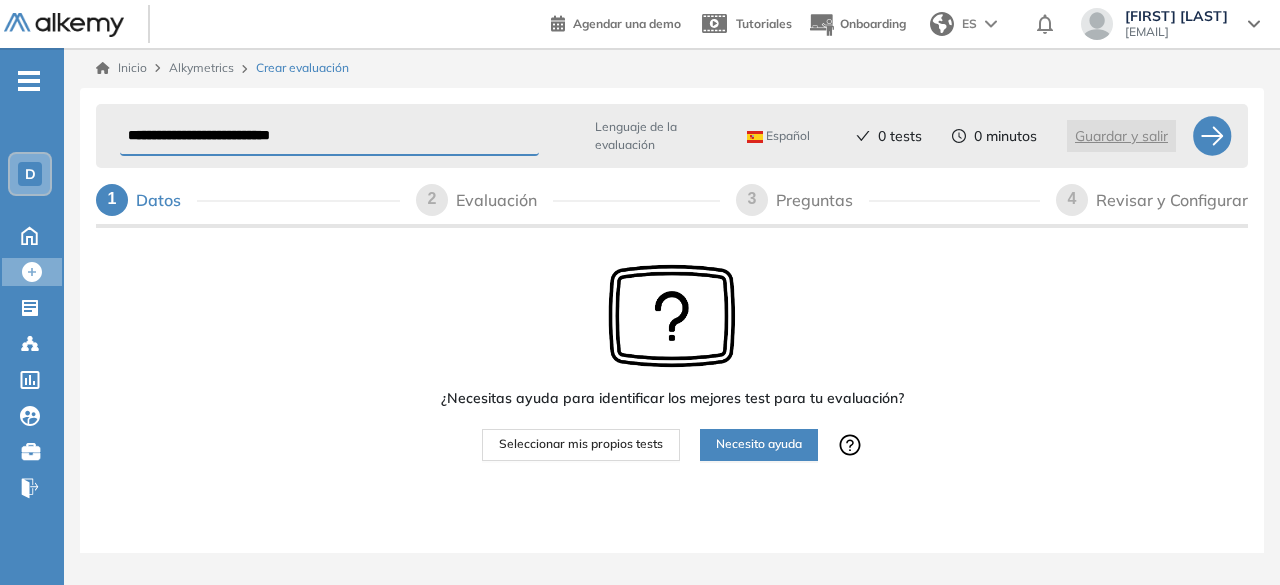 click on "Seleccionar mis propios tests" at bounding box center (581, 444) 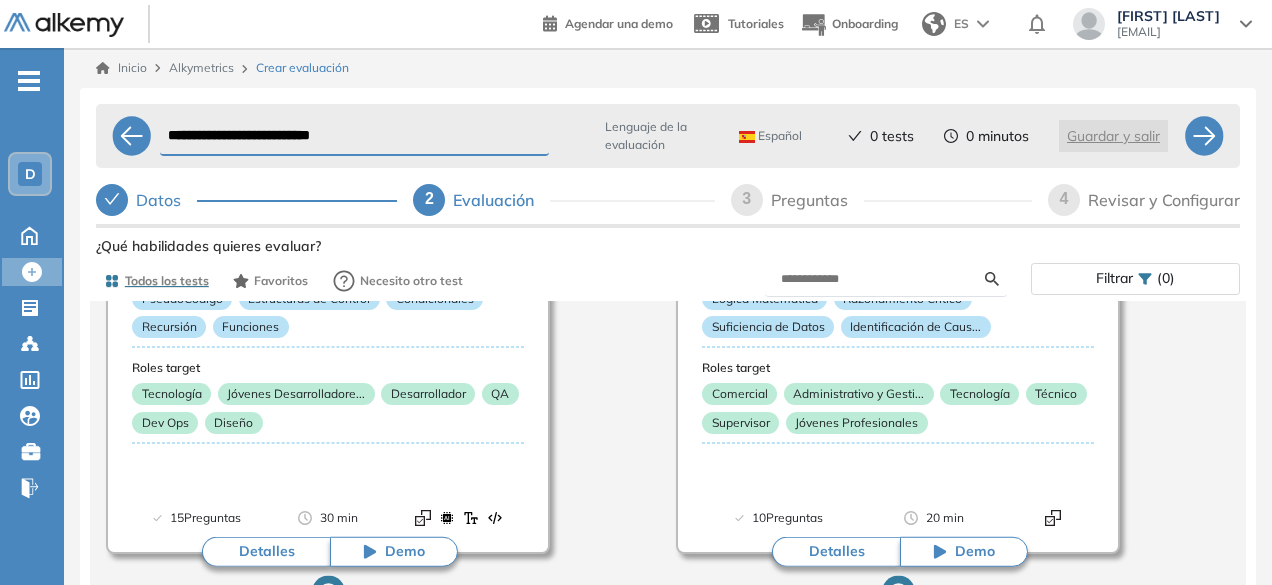 scroll, scrollTop: 600, scrollLeft: 0, axis: vertical 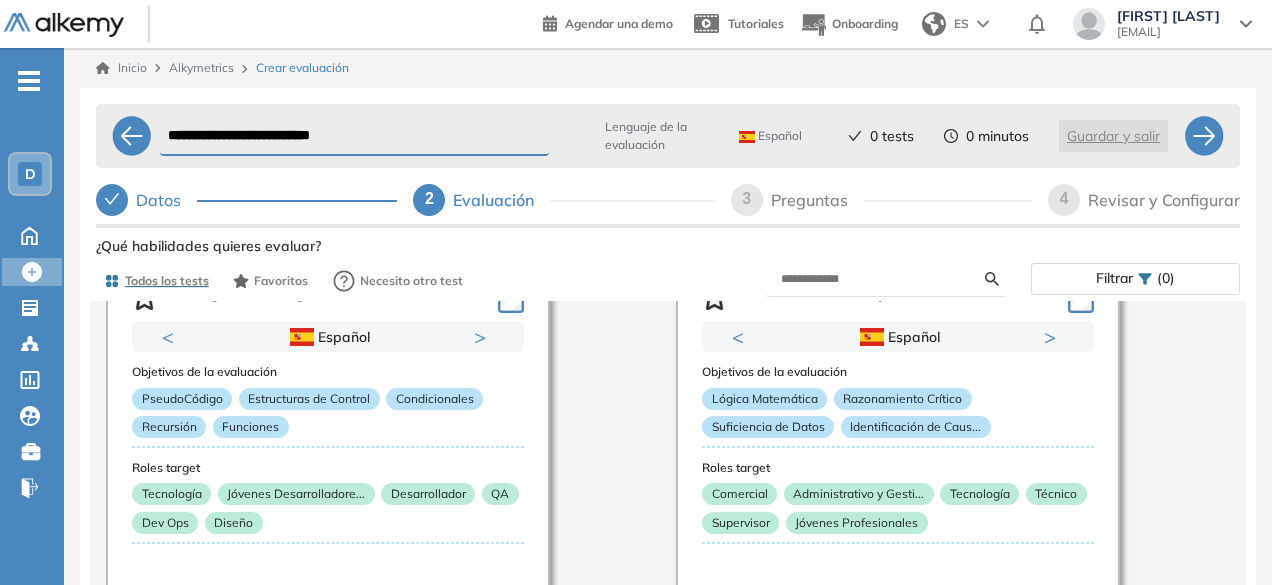 click on "**********" at bounding box center (354, 136) 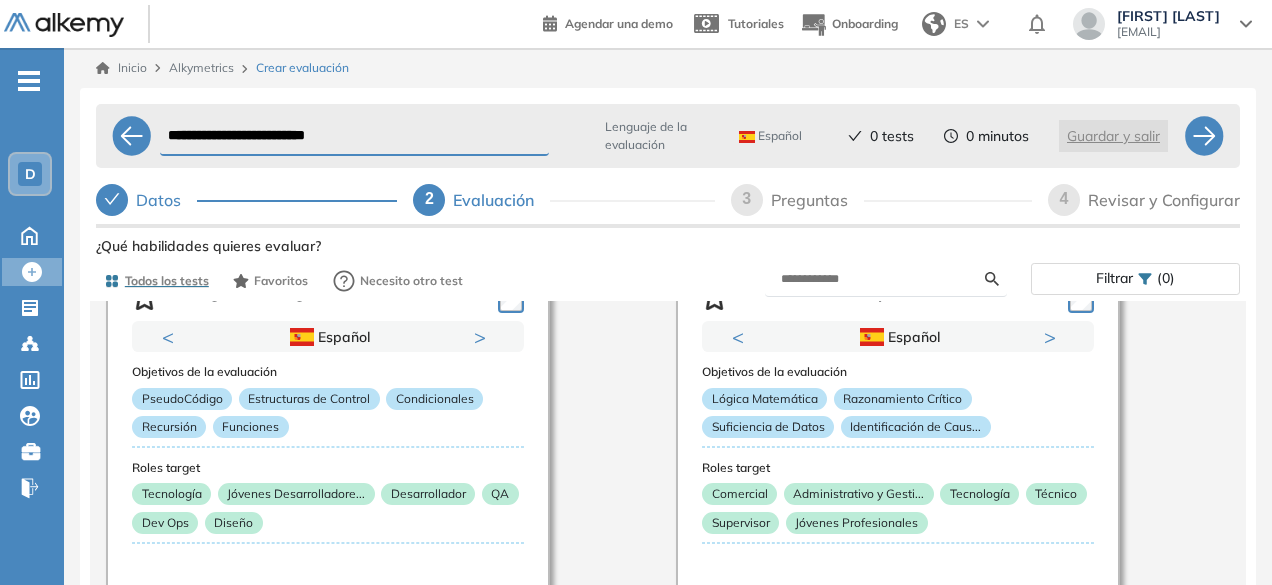 type on "**********" 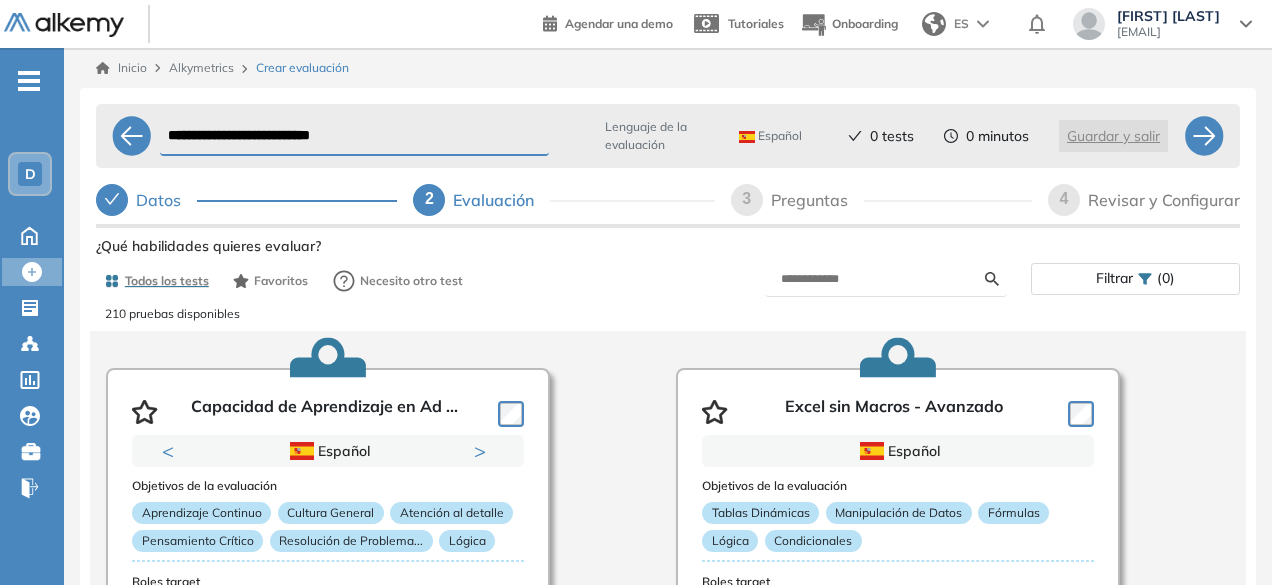 scroll, scrollTop: 0, scrollLeft: 0, axis: both 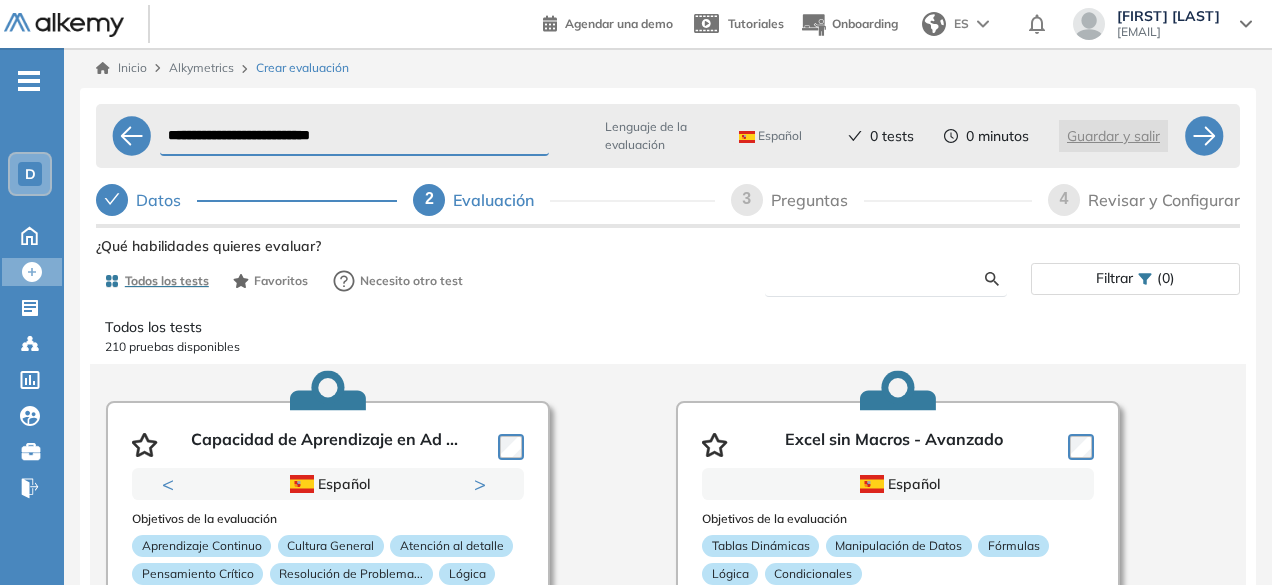 click at bounding box center [883, 279] 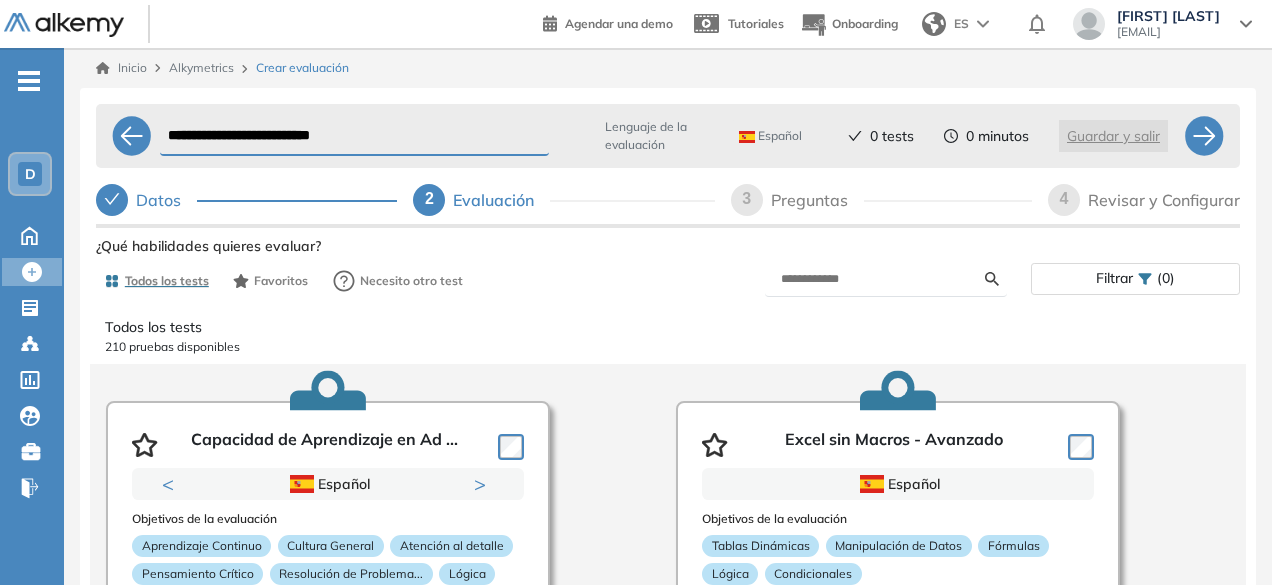 drag, startPoint x: 368, startPoint y: 126, endPoint x: 162, endPoint y: 123, distance: 206.02185 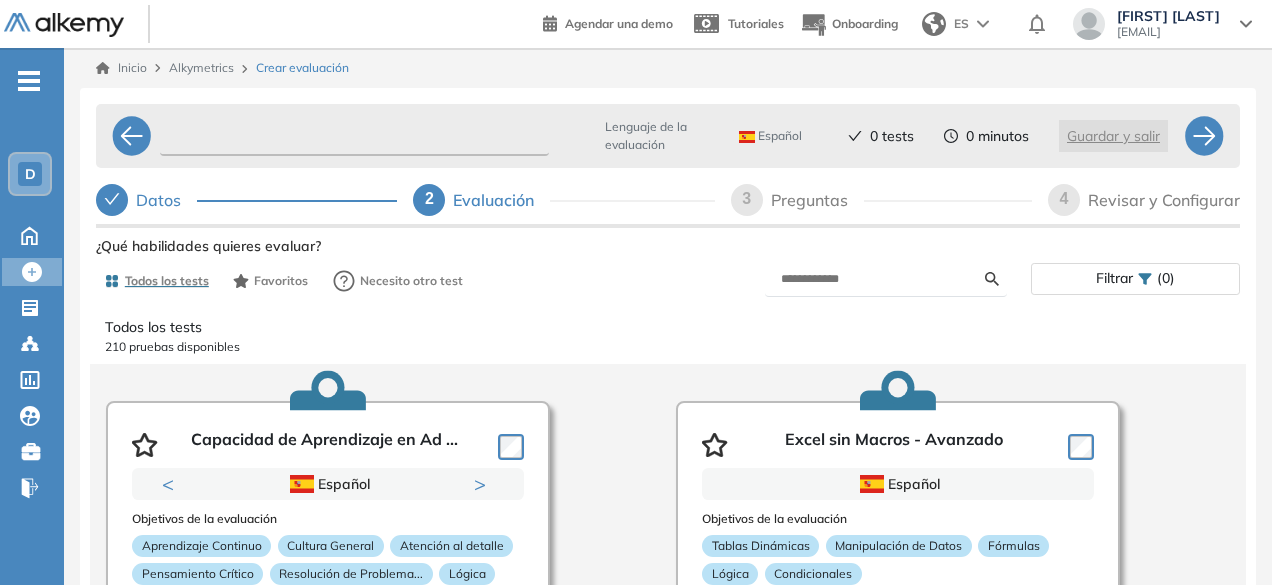 type 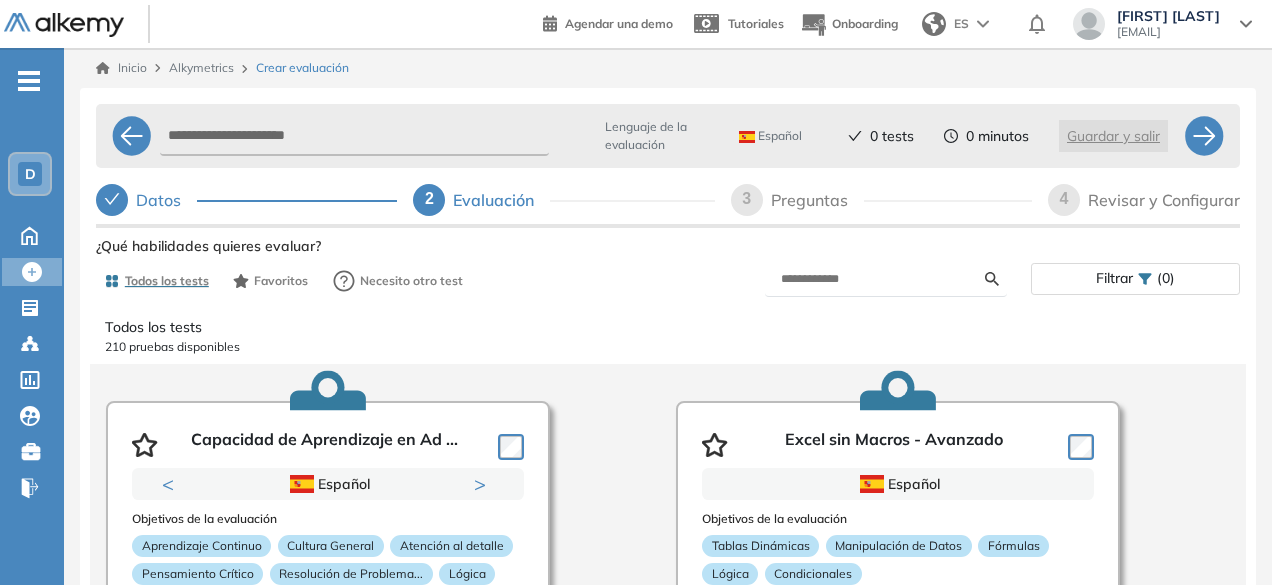 click at bounding box center (886, 279) 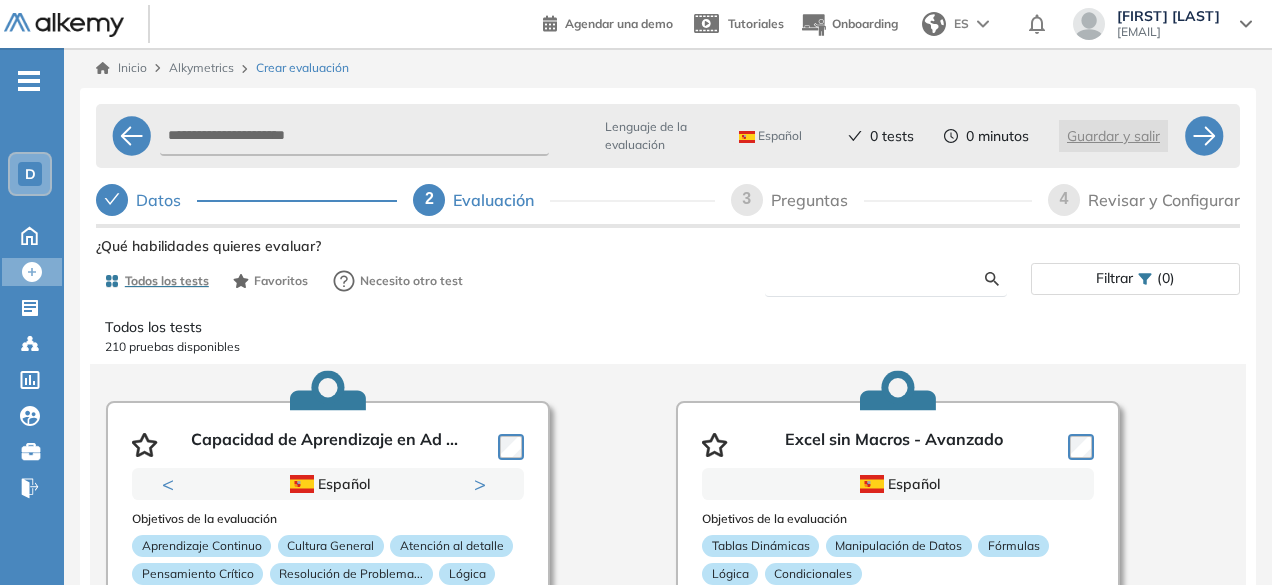 click at bounding box center [883, 279] 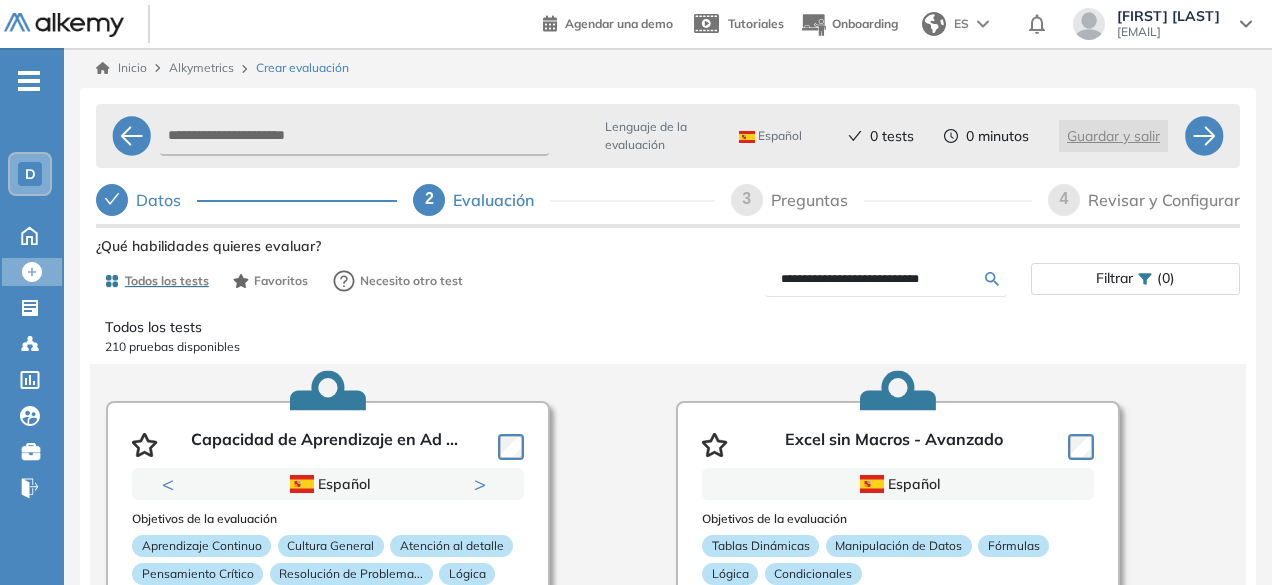 click on "Ver preguntas de muestra Demo Experiencia Starter Validado undefined minutos Pregunta Disponible en Español Tipo de preguntas Este test cubre: Velocidad Atención visual Precisión operativa Capacidad de concentración Estadísticas Prueba realizada por +100 candidatos 50% Puntaje promedio <31% Principiante >31% En desarrollo >46% Óptimo >64% Avanzado Experto Usado por Descripcion del test ¿Qué habilidades quieres evaluar? Todos los tests Favoritos Necesito otro test Filtrar (0) Todos los tests 210 pruebas disponibles Capacidad de Aprendizaje en Ad ... Previous Portugués Español Portugués Español Portugués Next 1 2 Objetivos de la evaluación Aprendizaje Continuo Cultura General Atención al detalle Pensamiento Crítico Resolución de Problema... Lógica Roles target Comercial Atención al Cliente Atención al Cliente Administrativo y Gesti... Producción y Manufactu... Recursos Humanos y Cap... Estadísticas +10000 Candidatos Puntuación 0 10 20 30 40 50 60" at bounding box center (668, 504) 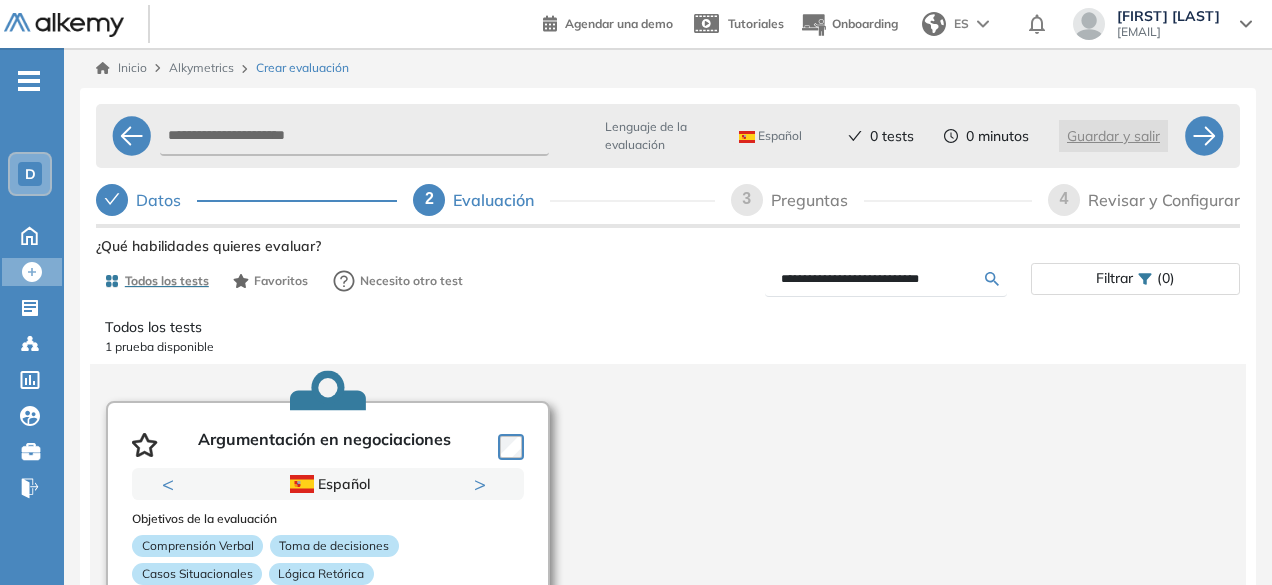 scroll, scrollTop: 100, scrollLeft: 0, axis: vertical 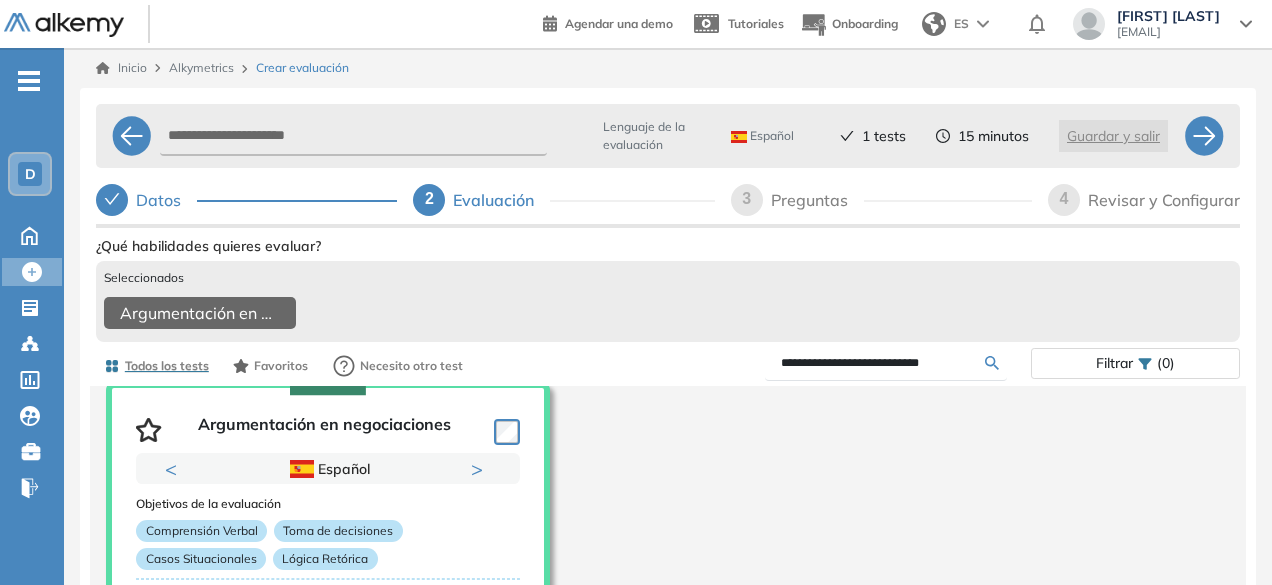 click on "**********" at bounding box center [883, 363] 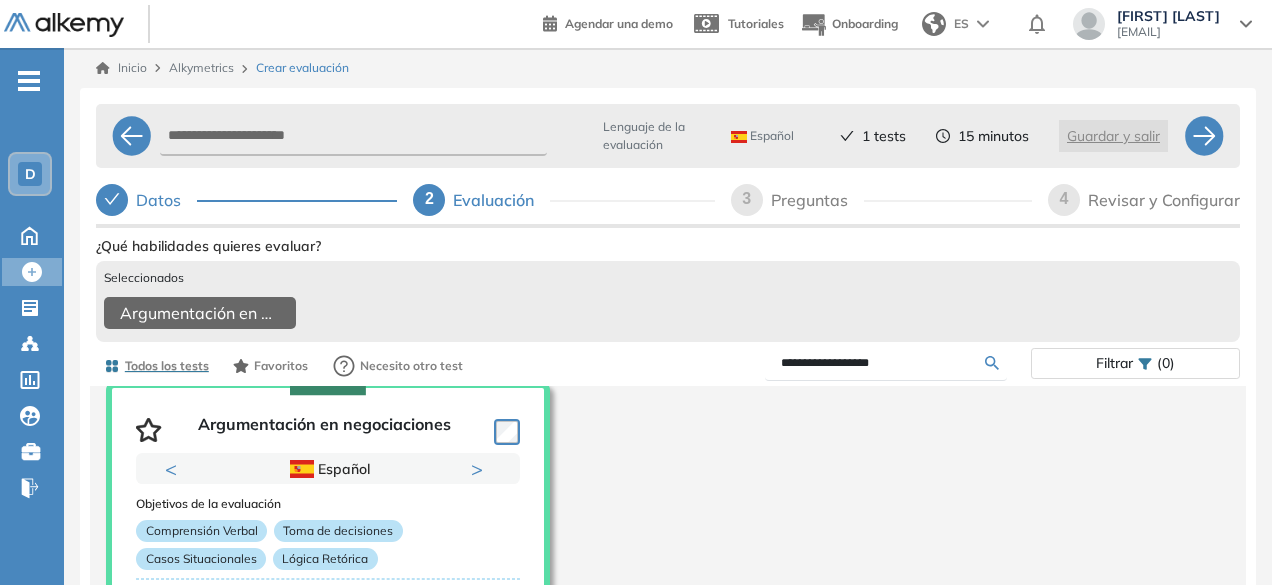 click on "Ver preguntas de muestra Demo Experiencia Starter Validado undefined minutos Pregunta Disponible en Español Tipo de preguntas Este test cubre: Velocidad Atención visual Precisión operativa Capacidad de concentración Estadísticas Prueba realizada por +100 candidatos 50% Puntaje promedio <31% Principiante >31% En desarrollo >46% Óptimo >64% Avanzado Experto Usado por Descripcion del test ¿Qué habilidades quieres evaluar? Seleccionados Argumentación en negociaciones Todos los tests Favoritos Necesito otro test Filtrar (0) Todos los tests 1 prueba disponible Argumentación en negociaciones Previous Portugués Español Portugués Español Portugués Next 1 2 Objetivos de la evaluación Comprensión Verbal Toma de decisiones Casos Situacionales Lógica Retórica Roles target Ventas Comercial Estadísticas +100 Candidatos Puntuación 0 10 20 30 40 50 60 70 80 90 100 Promedio Creado por Equipo Pedagógico Alkemy Usado por 10 Preguntas 15 min Detalles Demo" at bounding box center (668, 546) 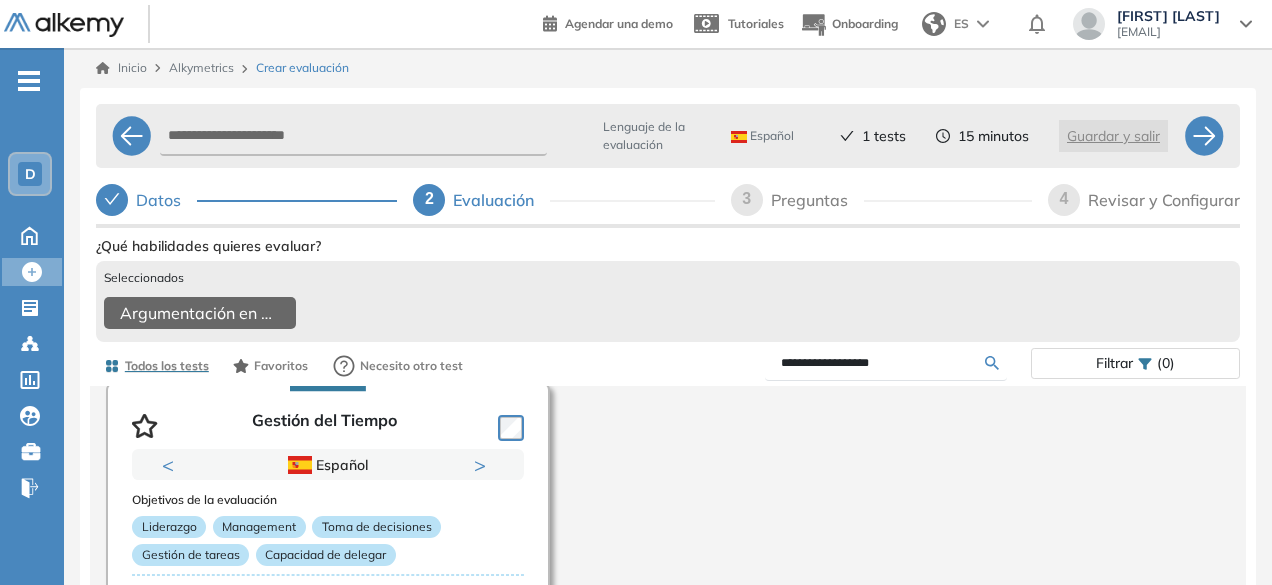 scroll, scrollTop: 100, scrollLeft: 0, axis: vertical 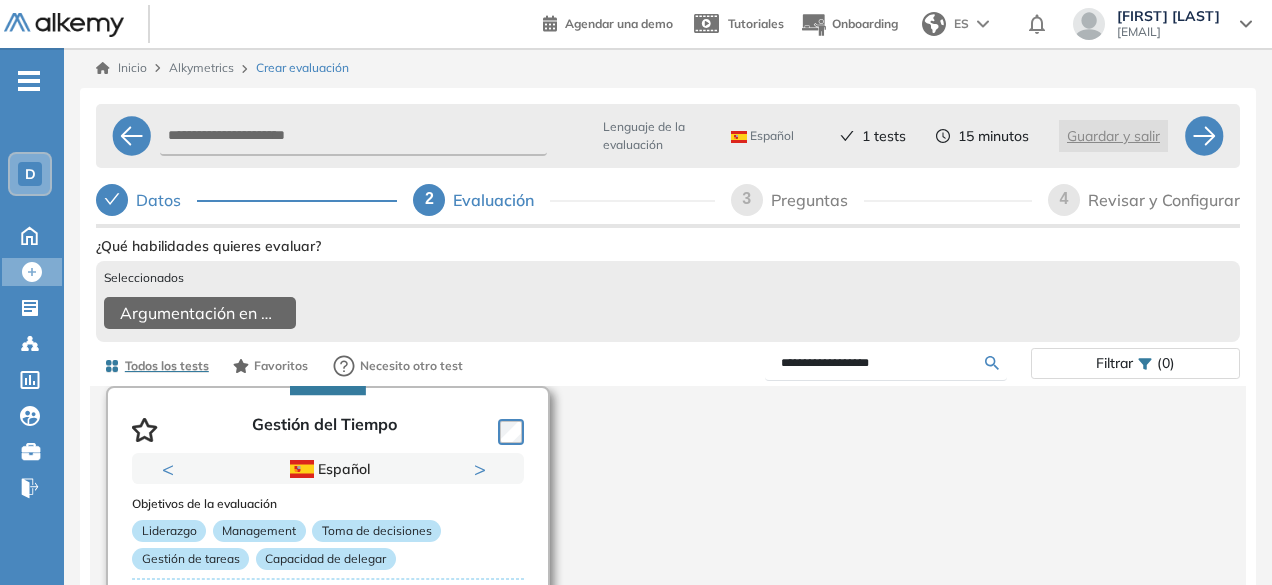 click at bounding box center (507, 430) 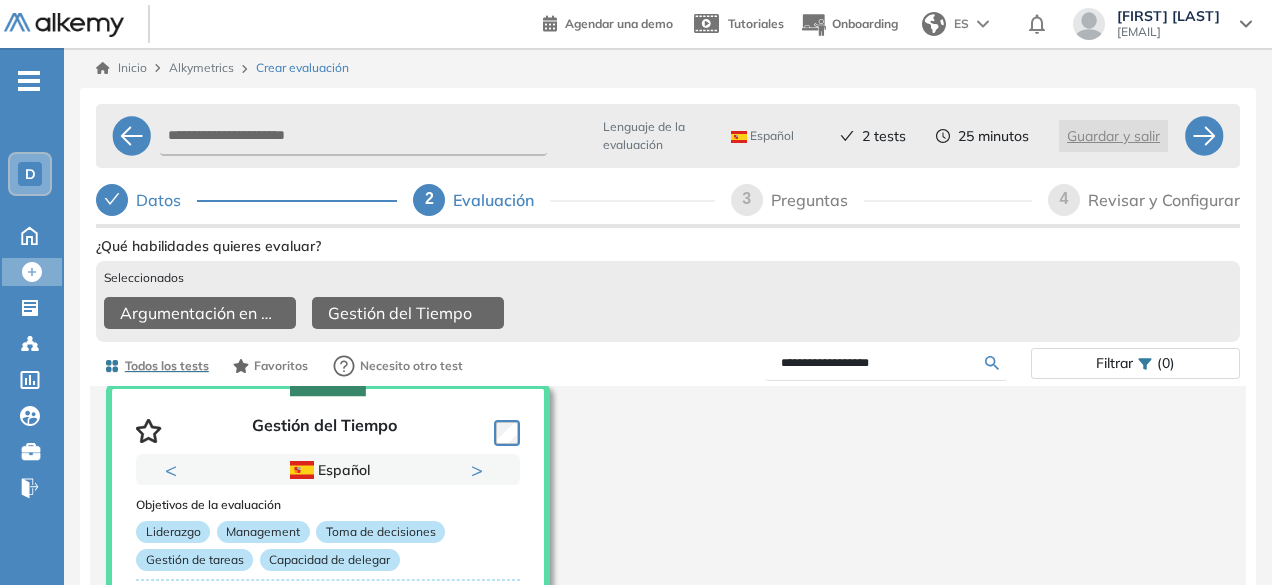 scroll, scrollTop: 104, scrollLeft: 0, axis: vertical 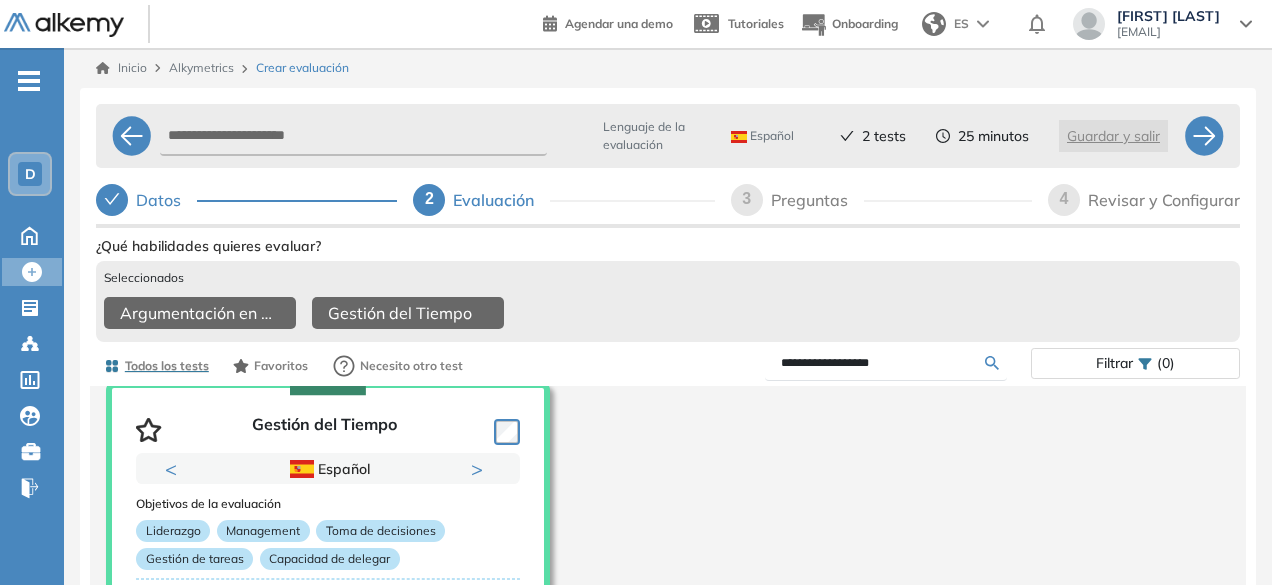 click on "**********" at bounding box center (883, 363) 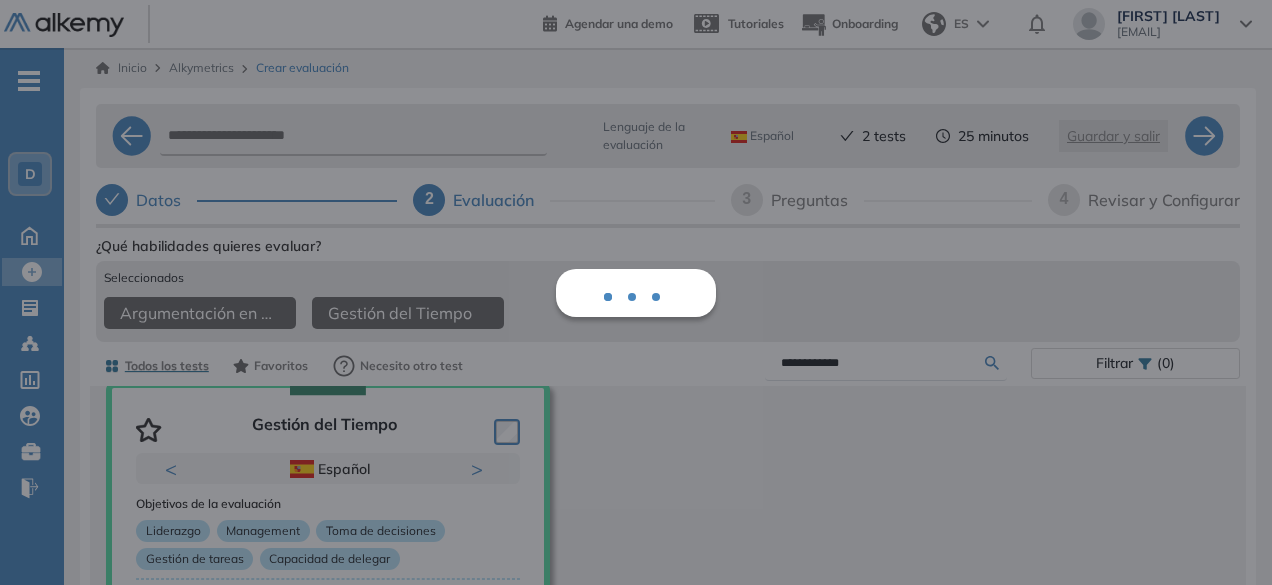 click on "Ver preguntas de muestra Demo Experiencia Starter Validado undefined minutos Pregunta Disponible en Español Tipo de preguntas Este test cubre: Velocidad Atención visual Precisión operativa Capacidad de concentración Estadísticas Prueba realizada por +100 candidatos 50% Puntaje promedio <31% Principiante >31% En desarrollo >46% Óptimo >64% Avanzado Experto Usado por Descripcion del test ¿Qué habilidades quieres evaluar? Seleccionados Argumentación en negociaciones Gestión del Tiempo Todos los tests Favoritos Necesito otro test Filtrar (0) Todos los tests 1 prueba disponible Gestión del Tiempo Previous Portugués Español Portugués Español Portugués Next 1 2 Objetivos de la evaluación Liderazgo Management Toma de decisiones Gestión de tareas Capacidad de delegar Roles target Jóvenes Profesionales Atención al Cliente y ... Estadísticas +100 Candidatos Puntuación 0 10 20 30 40 50 60 70 80 90 100 Promedio Creado por [PERSON] Usado por 10 Preguntas 10 min Detalles" at bounding box center (668, 546) 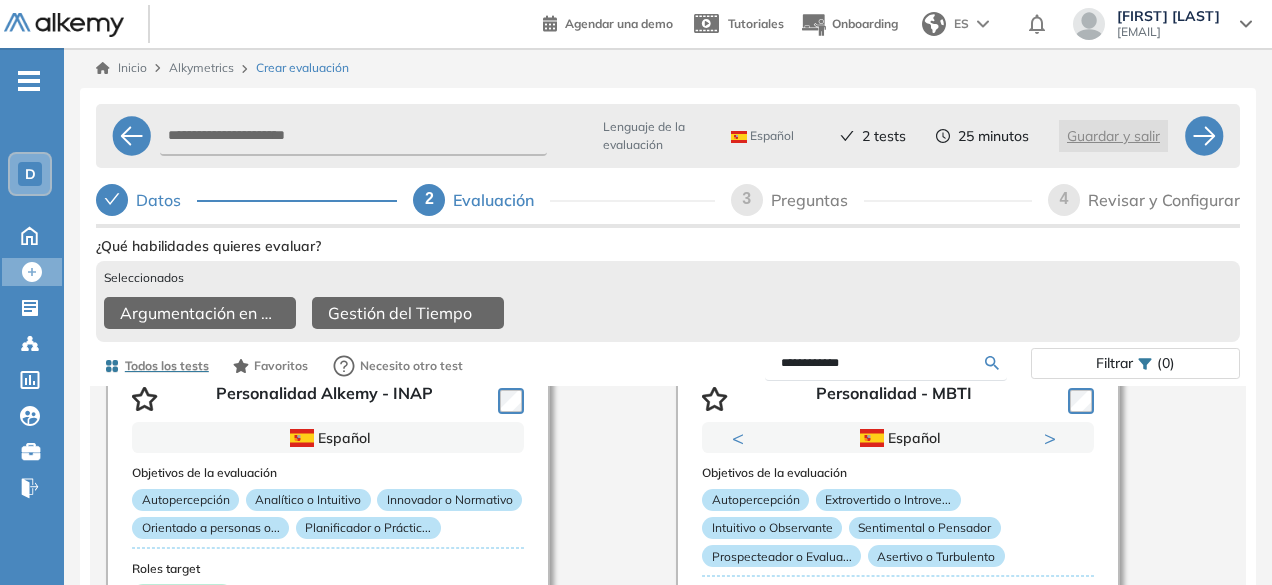 scroll, scrollTop: 100, scrollLeft: 0, axis: vertical 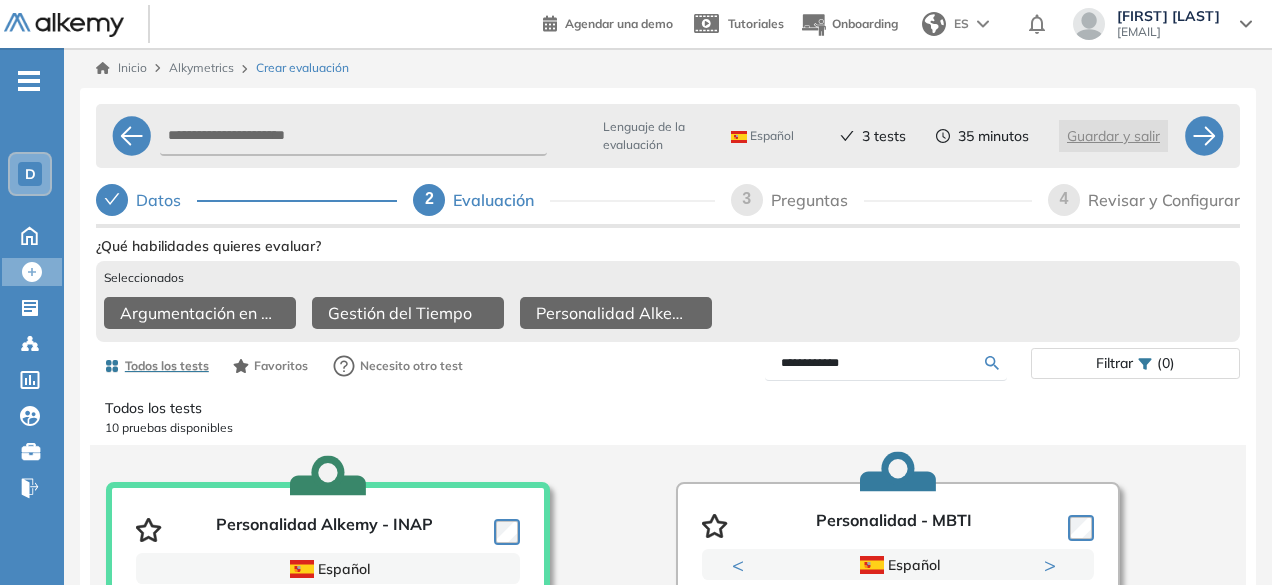 drag, startPoint x: 870, startPoint y: 370, endPoint x: 720, endPoint y: 378, distance: 150.21318 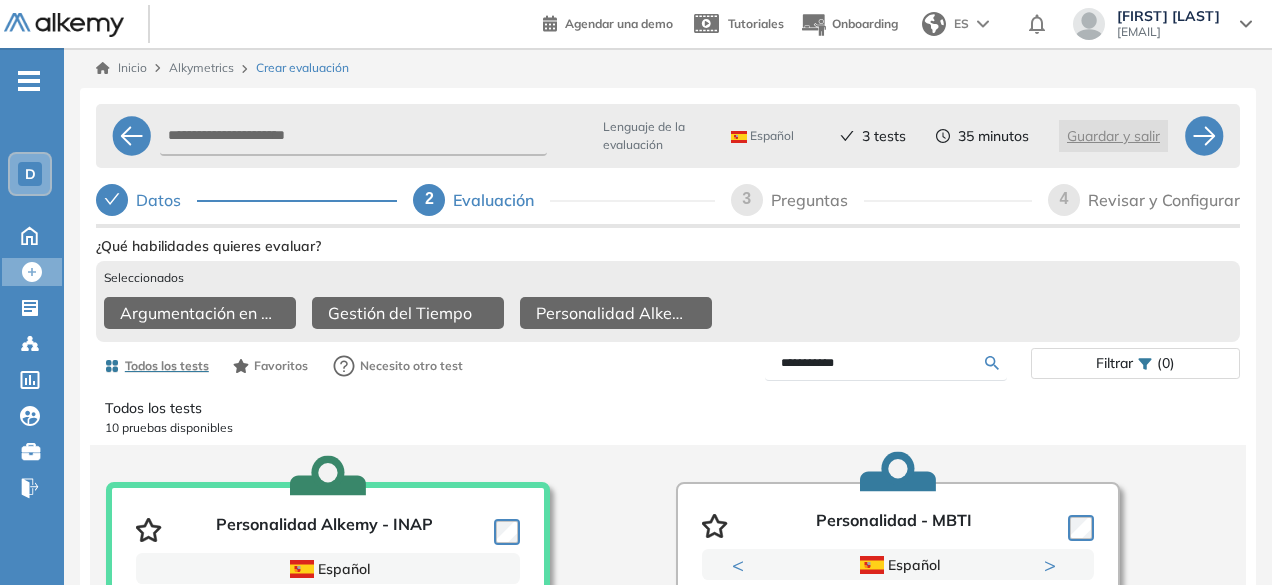 type on "**********" 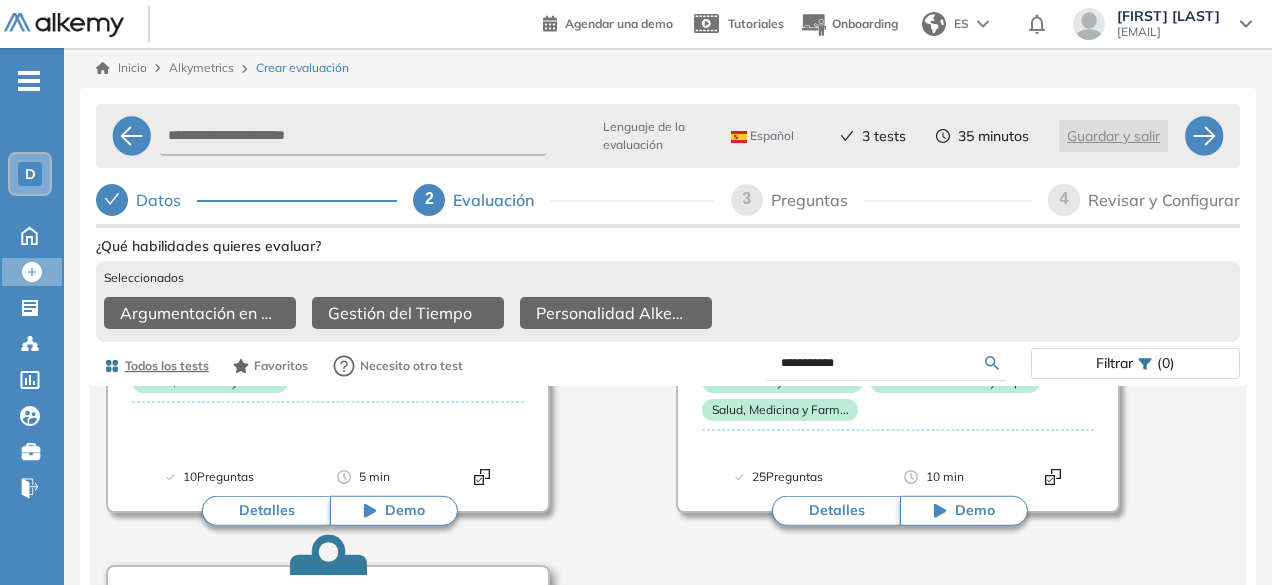 scroll, scrollTop: 404, scrollLeft: 0, axis: vertical 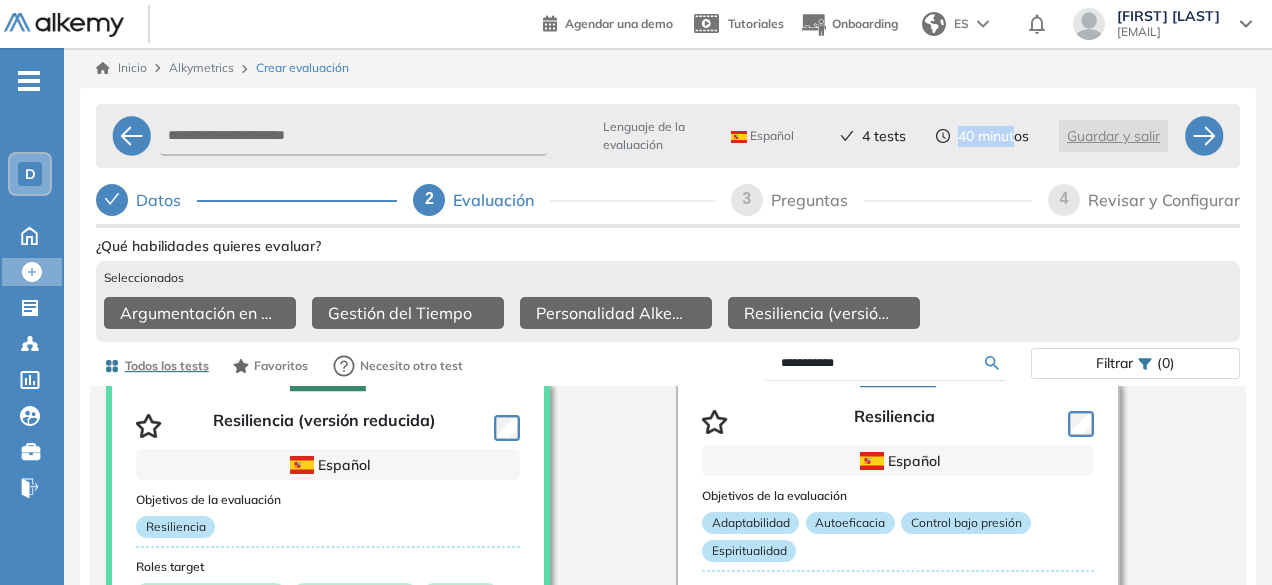 drag, startPoint x: 1010, startPoint y: 134, endPoint x: 926, endPoint y: 134, distance: 84 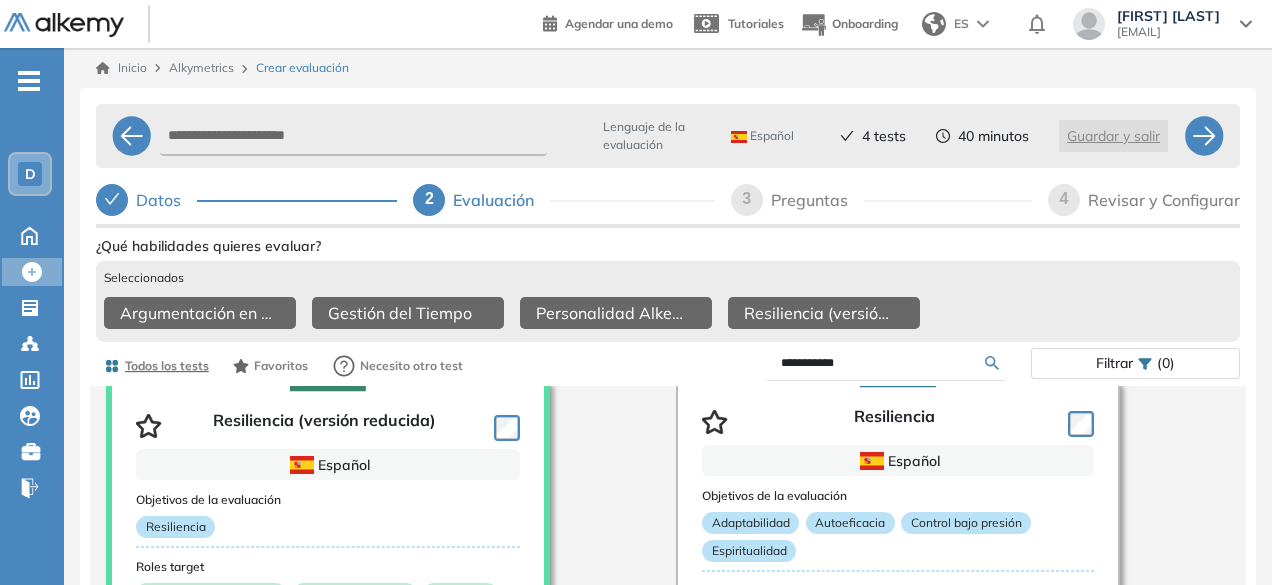 click on "**********" at bounding box center (883, 363) 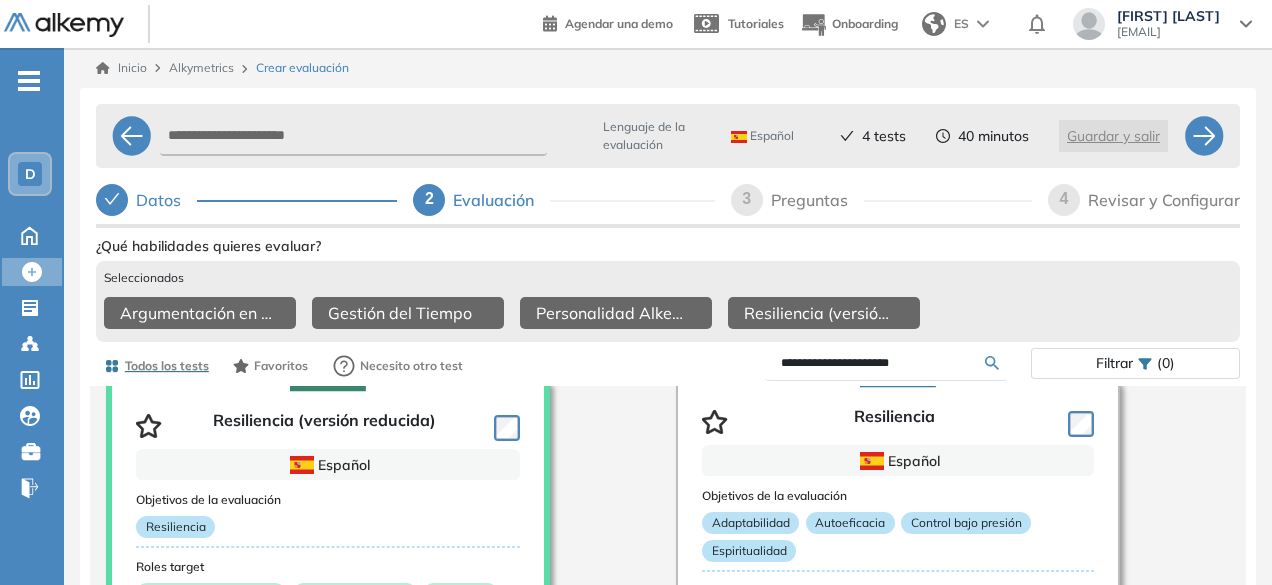 type on "**********" 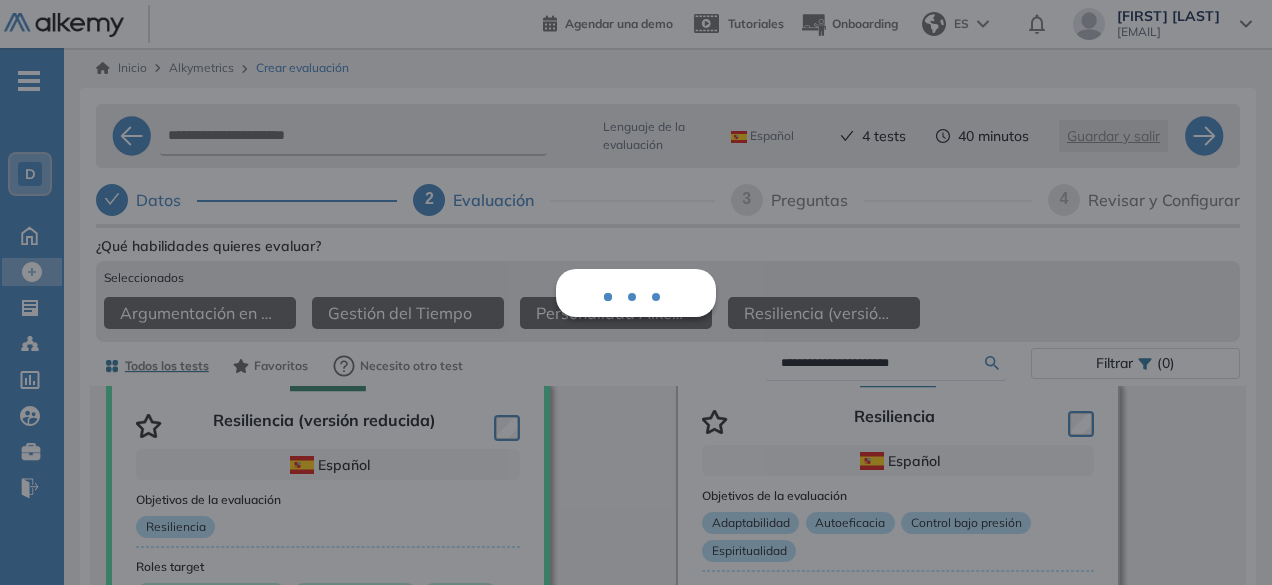 click on "Ver preguntas de muestra Demo Experiencia Starter Validado undefined minutos Pregunta Disponible en Español Tipo de preguntas Este test cubre: Velocidad Atención visual Precisión operativa Capacidad de concentración Estadísticas Prueba realizada por +100 candidatos 50% Puntaje promedio <31% Principiante >31% En desarrollo >46% Óptimo >64% Avanzado Experto Usado por Descripcion del test ¿Qué habilidades quieres evaluar? Seleccionados Argumentación en negociaciones Gestión del Tiempo Personalidad Alkemy - INAP Resiliencia (versión reducida) Todos los tests Favoritos Necesito otro test Filtrar (0) Todos los tests 3 pruebas disponibles Resiliencia (versión reducida) Español Objetivos de la evaluación Resiliencia Roles target Administrativo y Gesti... Atención al Cliente Comercial Producción y Manufactu... Recursos Humanos y Cap... Salud, Medicina y Farm... Estadísticas +100 Candidatos Puntuación 0 10 20 30 40 50 60 70 80 90 100 Promedio Creado por 10 Demo" at bounding box center [668, 546] 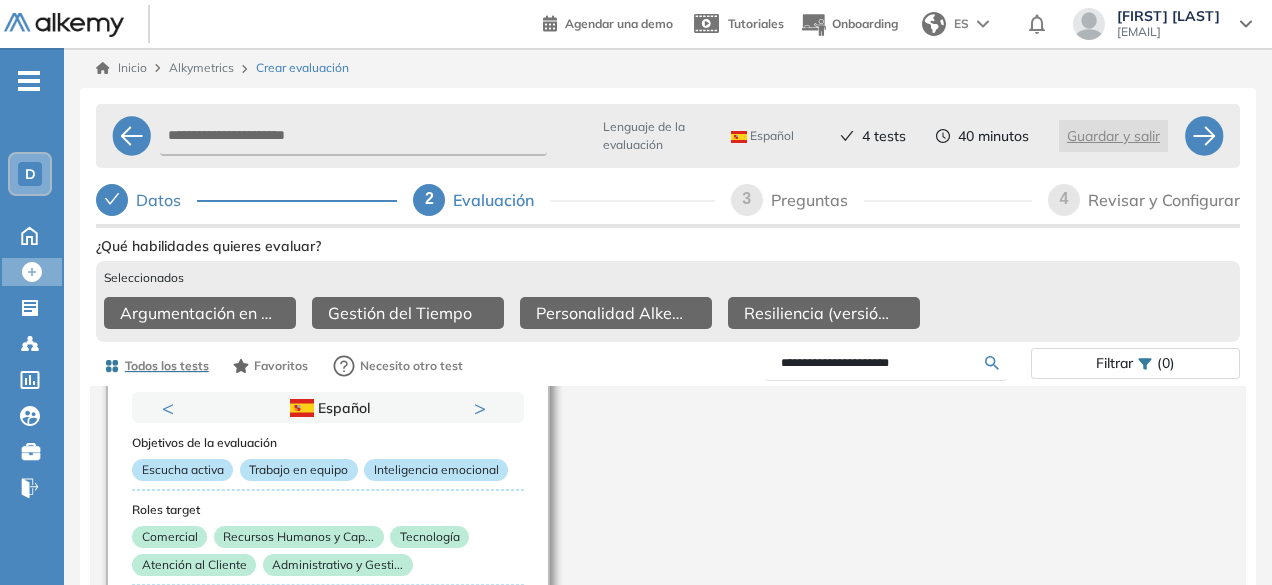 scroll, scrollTop: 192, scrollLeft: 0, axis: vertical 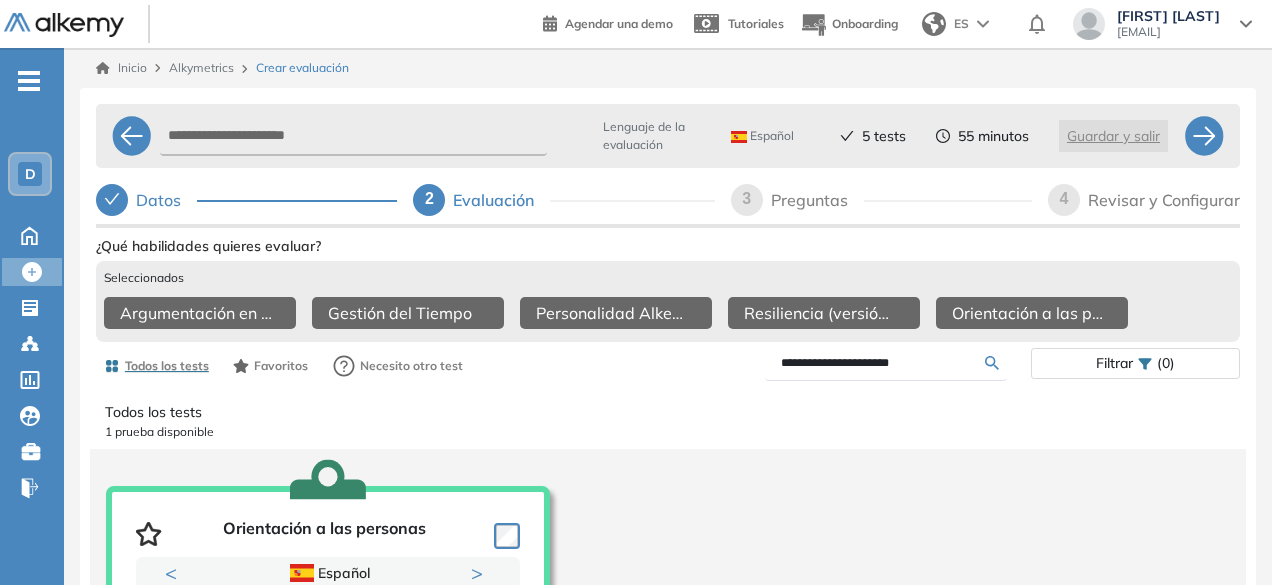 click on "**********" at bounding box center (883, 363) 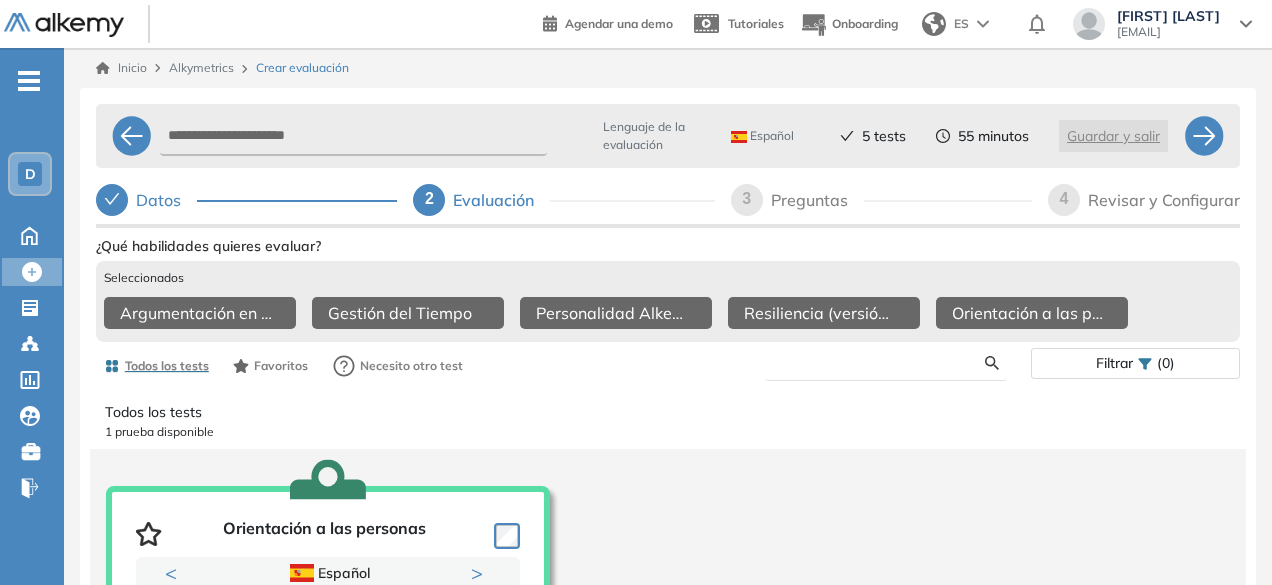 type 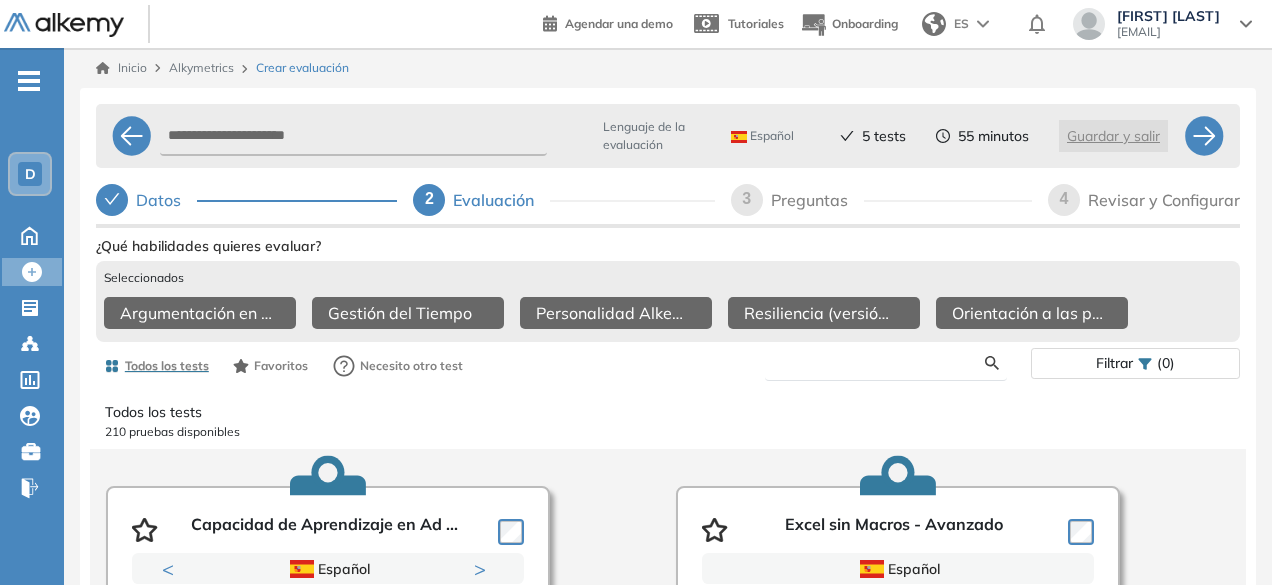 click at bounding box center [883, 363] 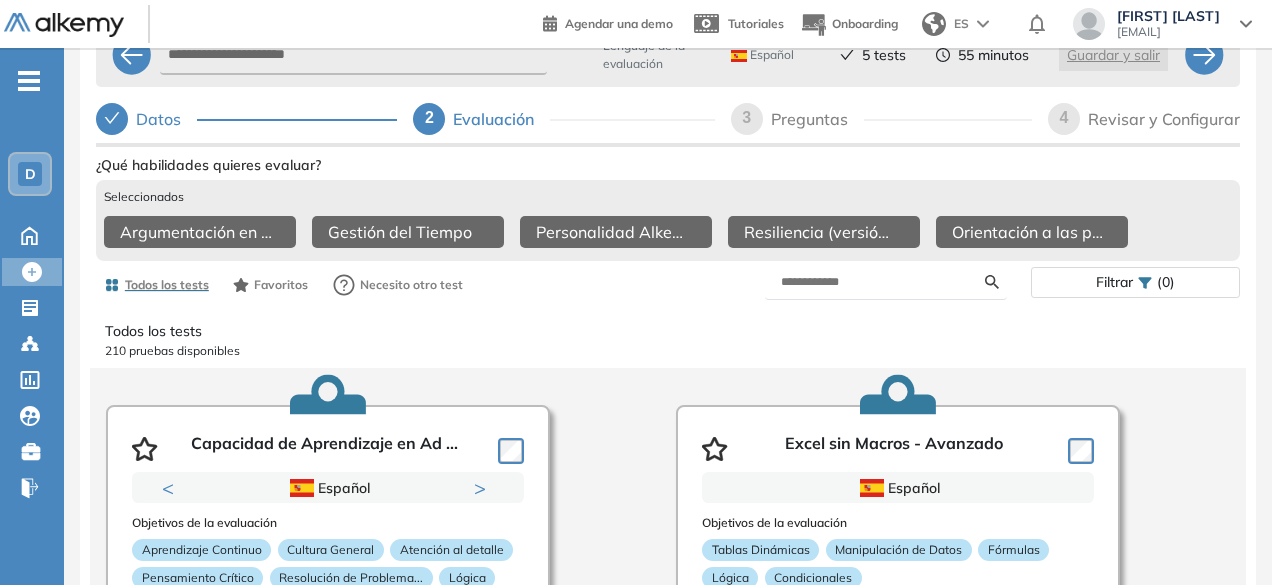 scroll, scrollTop: 100, scrollLeft: 0, axis: vertical 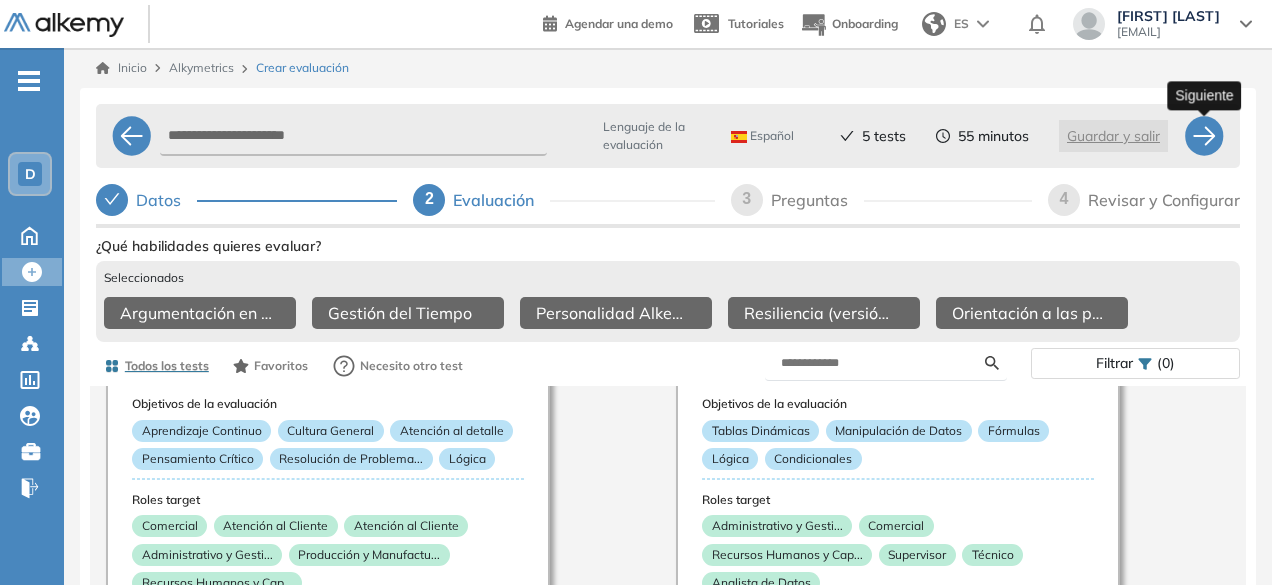 click at bounding box center (1204, 136) 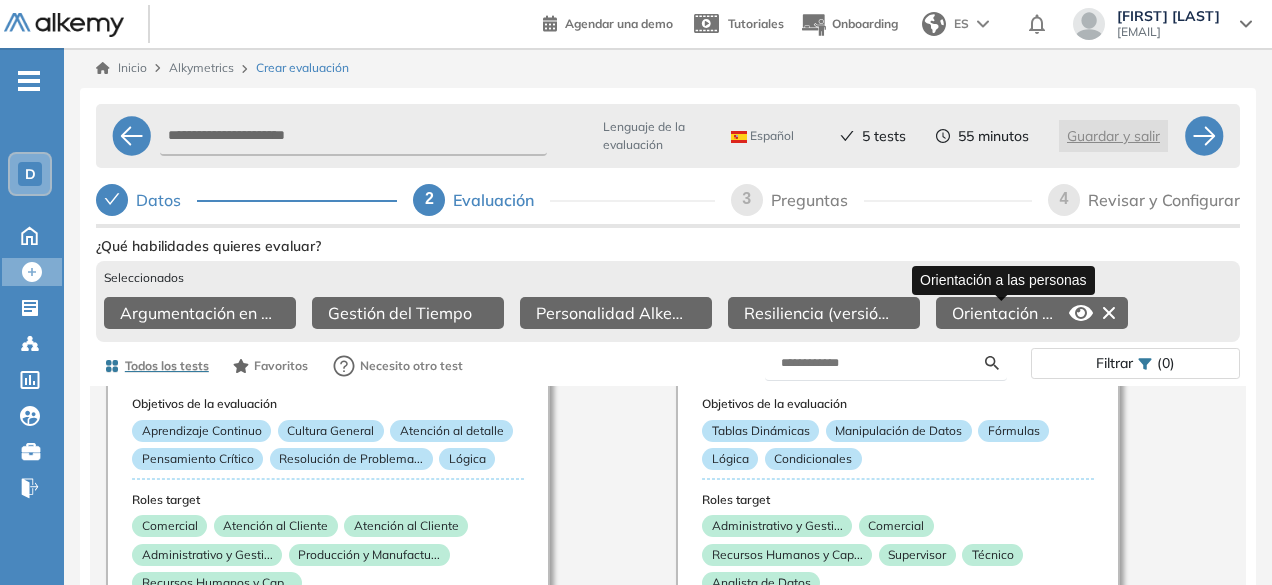 select on "*****" 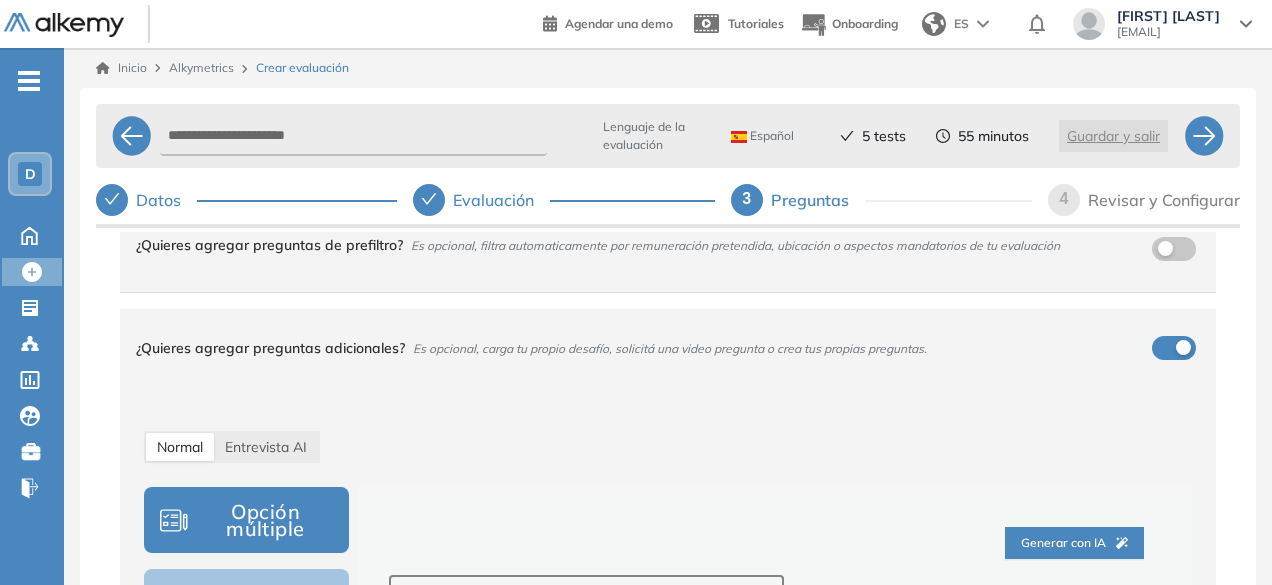 scroll, scrollTop: 0, scrollLeft: 0, axis: both 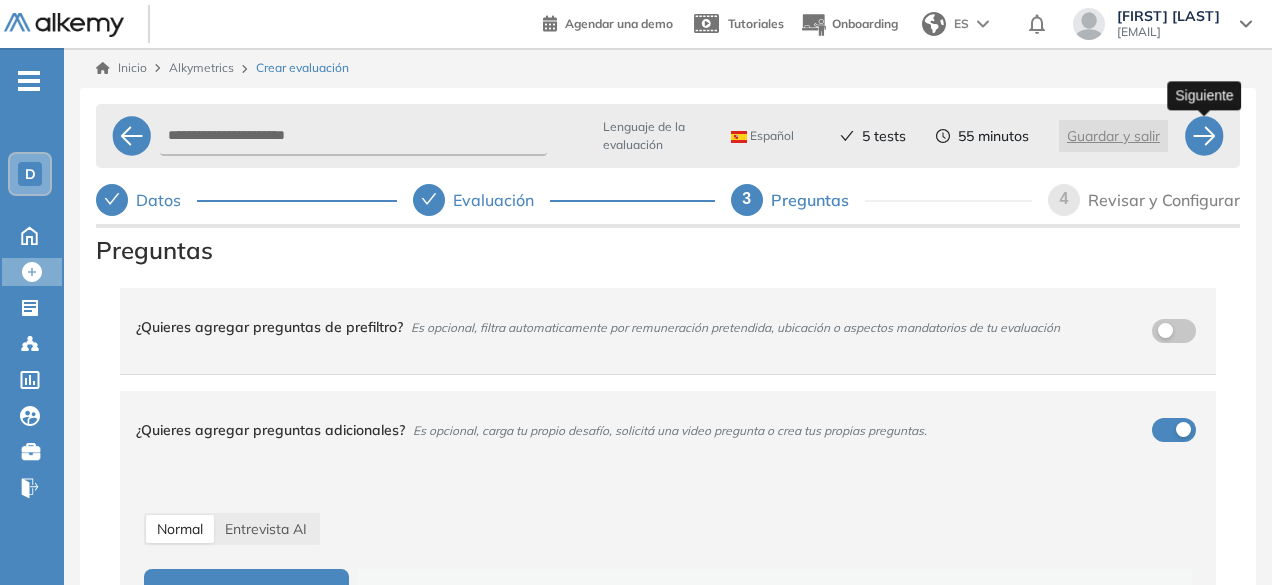 click at bounding box center (1204, 136) 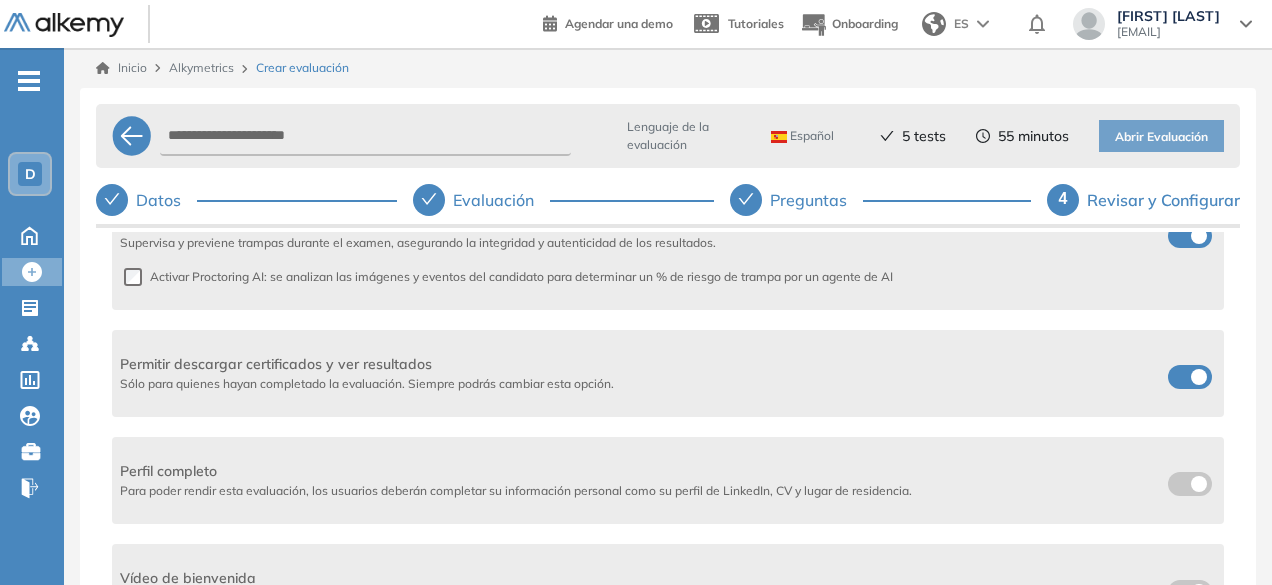 scroll, scrollTop: 855, scrollLeft: 0, axis: vertical 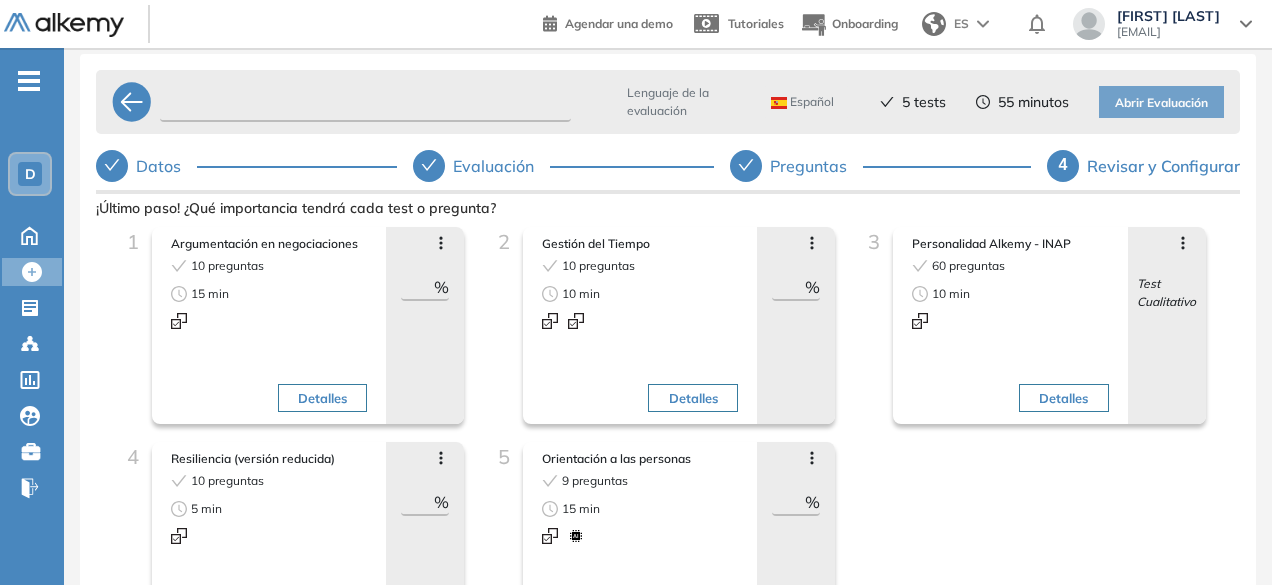 click at bounding box center [365, 102] 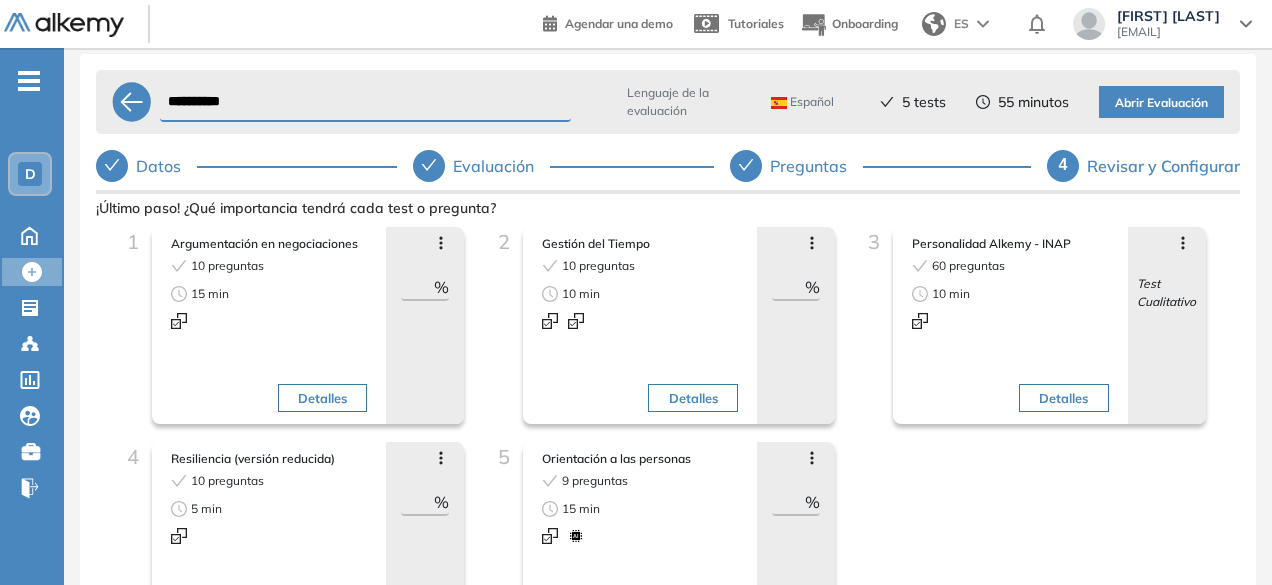 type on "**********" 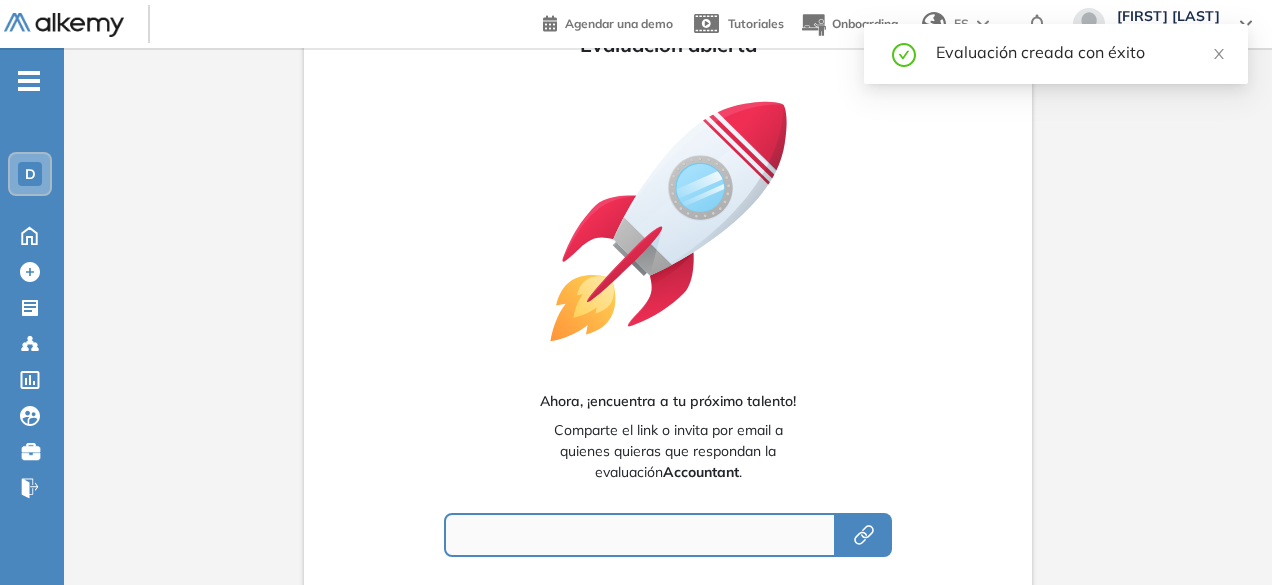 type on "**********" 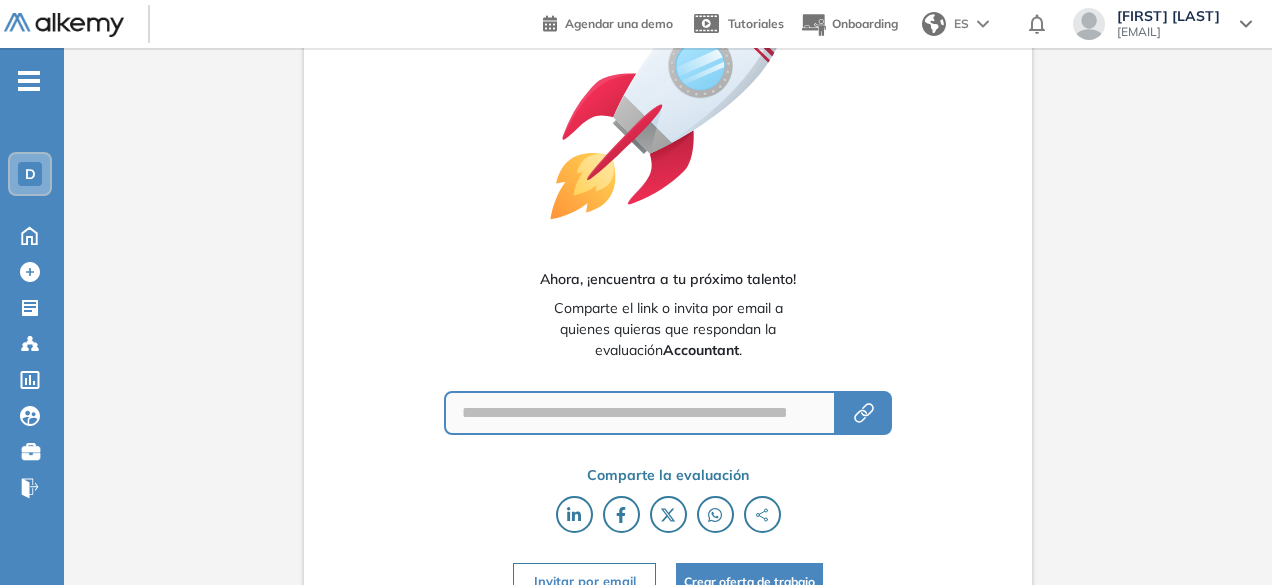 scroll, scrollTop: 186, scrollLeft: 0, axis: vertical 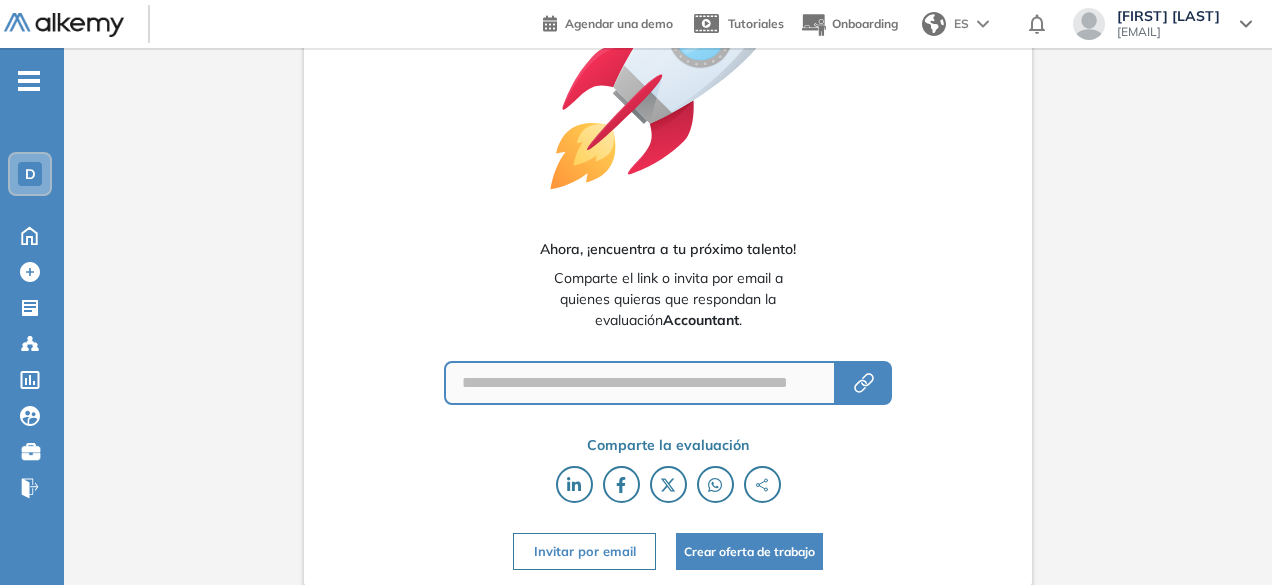 click on "Invitar por email" at bounding box center [584, 551] 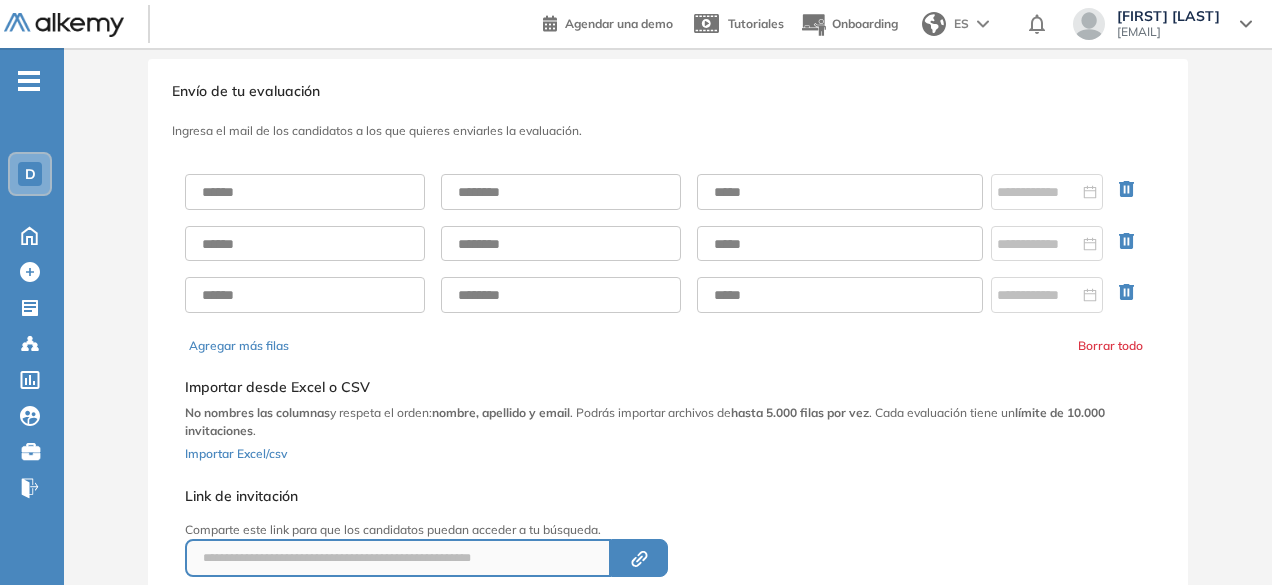 scroll, scrollTop: 0, scrollLeft: 0, axis: both 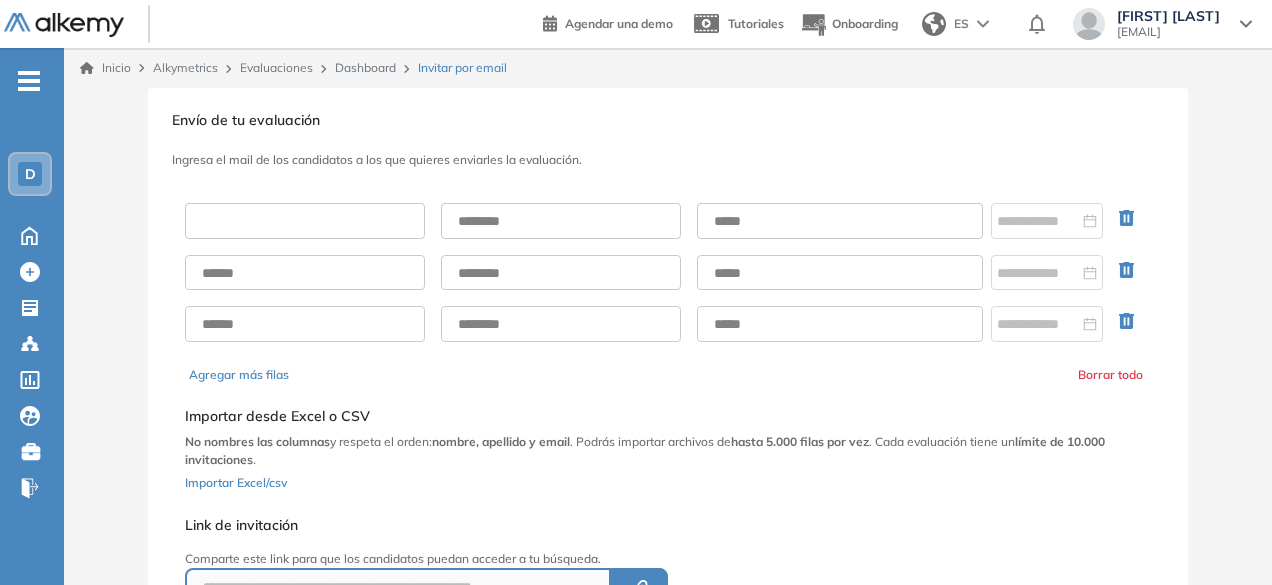click at bounding box center [305, 221] 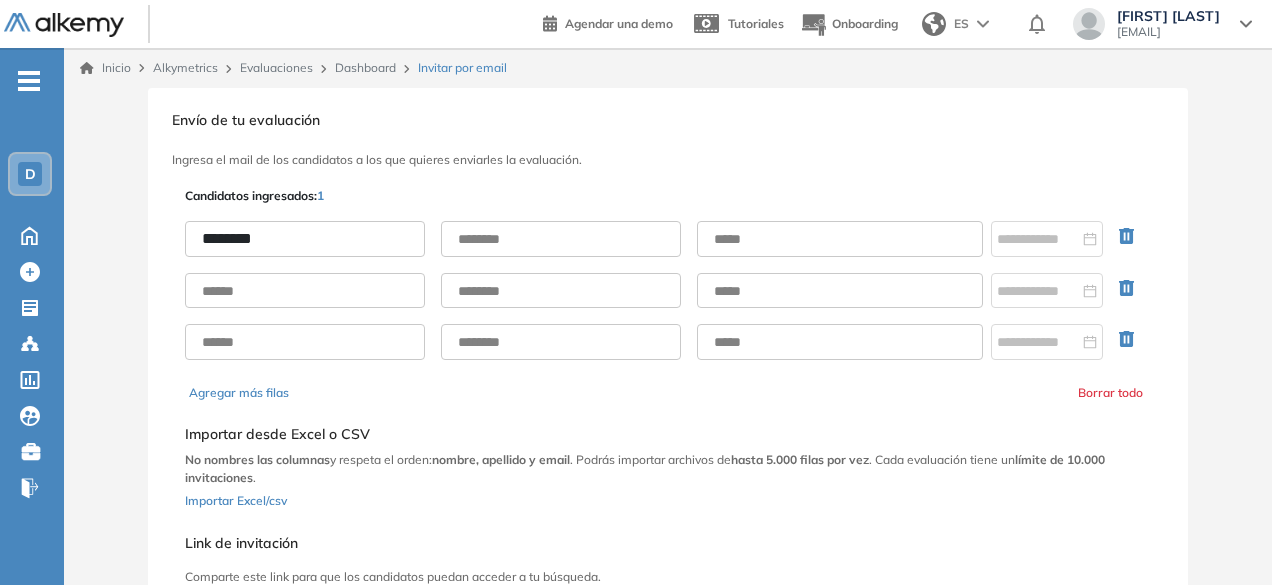 type on "********" 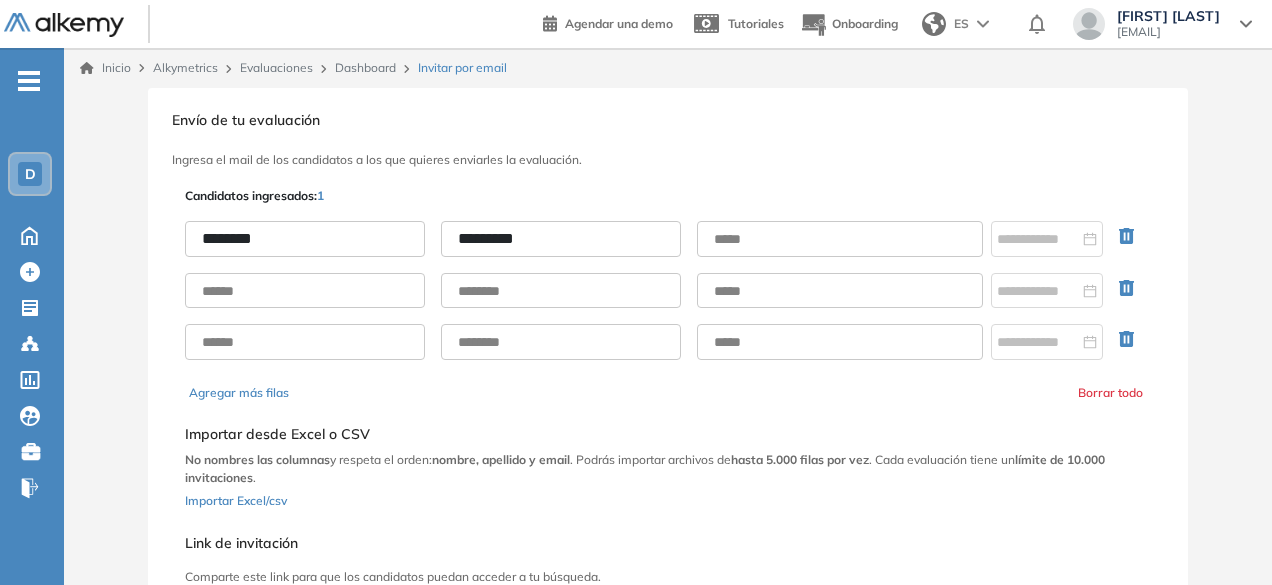 type on "*********" 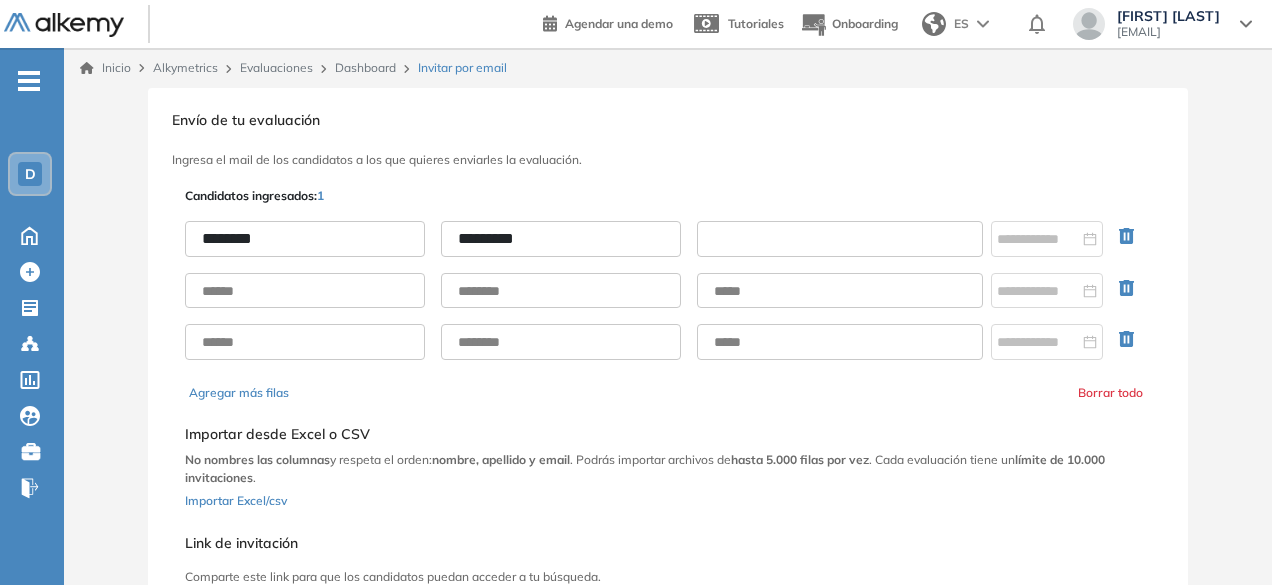 paste on "**********" 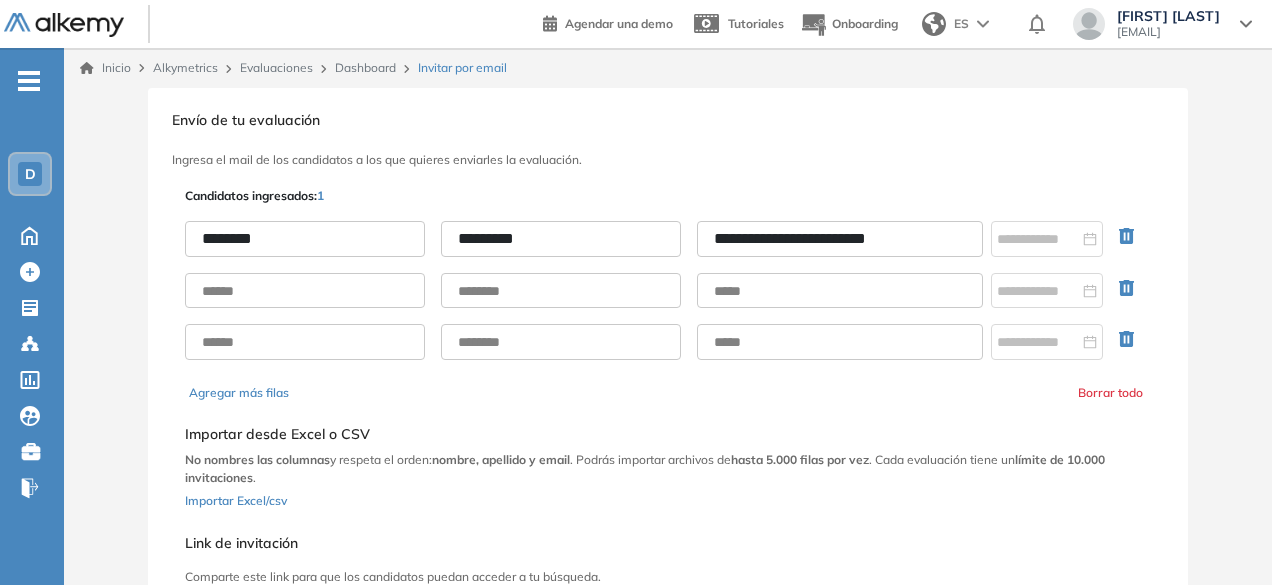 type on "**********" 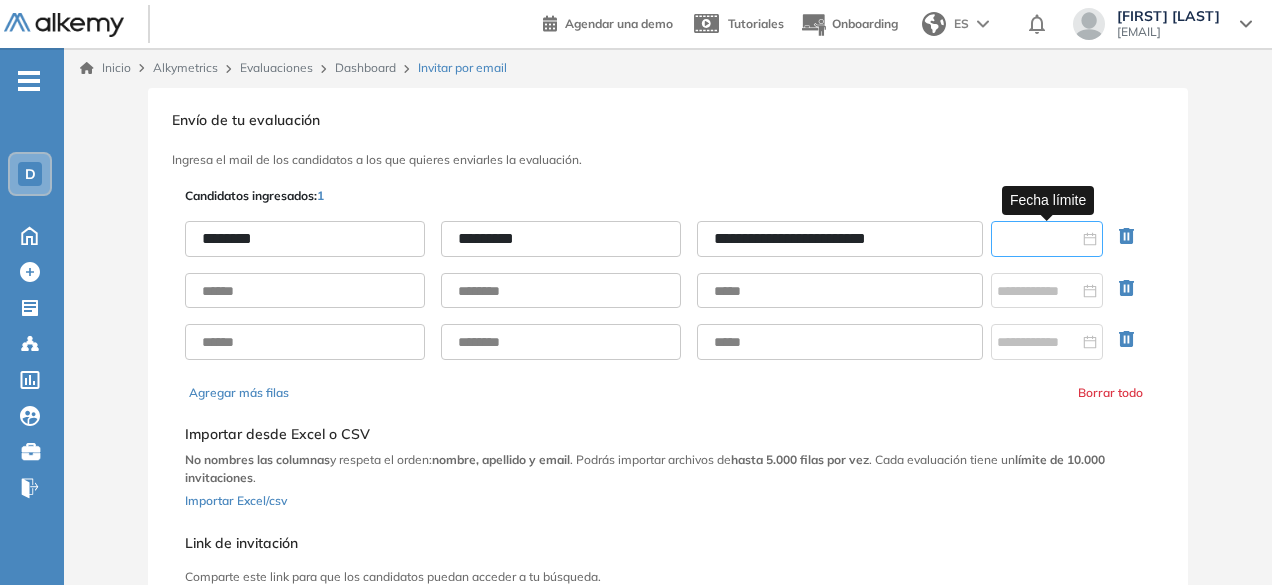 click at bounding box center [1038, 239] 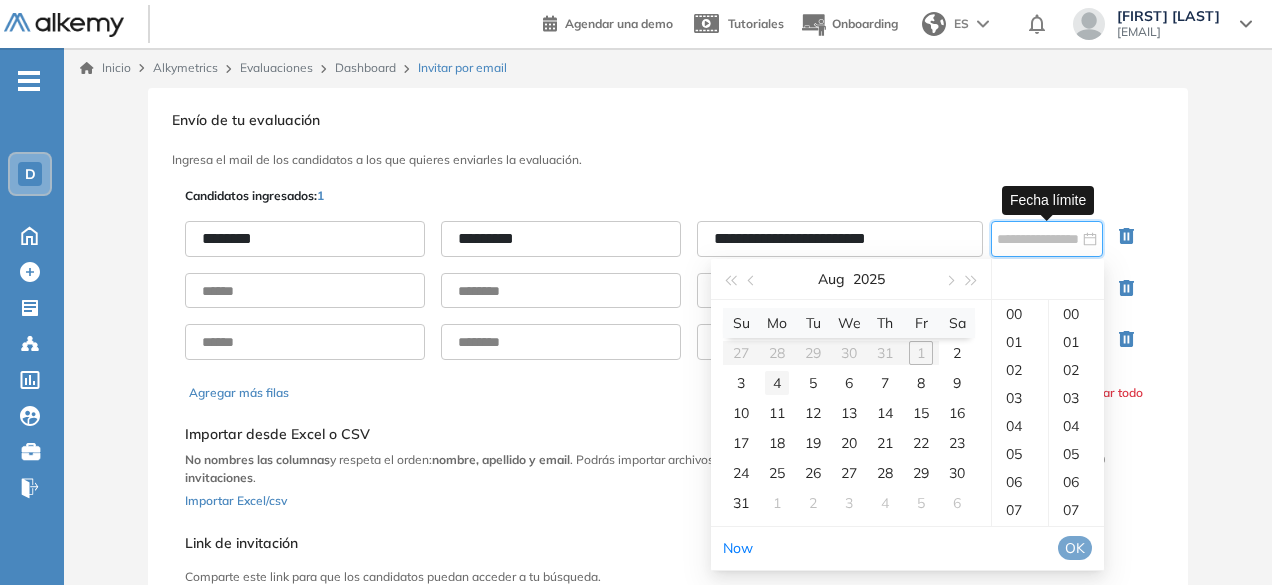 click on "4" at bounding box center [777, 383] 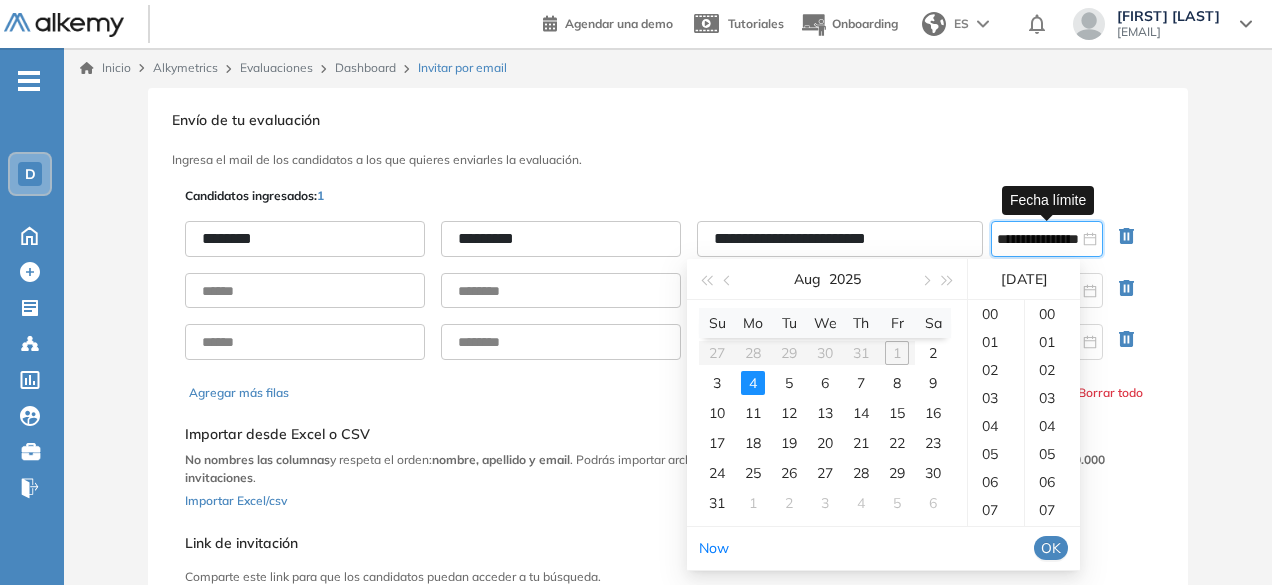scroll, scrollTop: 448, scrollLeft: 0, axis: vertical 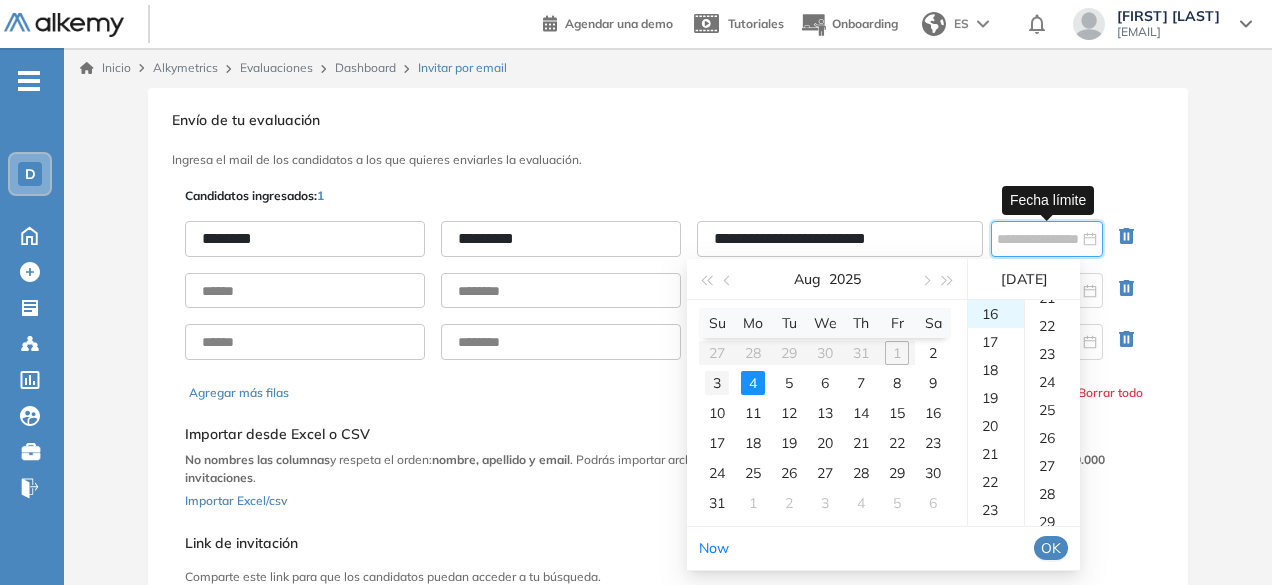 click on "3" at bounding box center [717, 383] 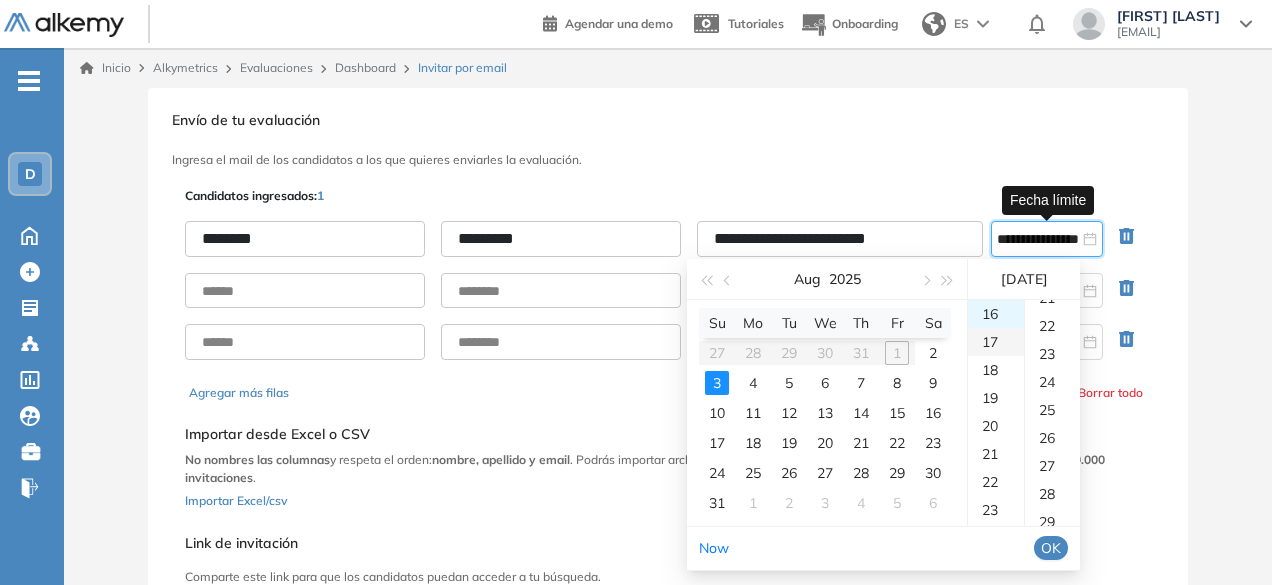 scroll, scrollTop: 348, scrollLeft: 0, axis: vertical 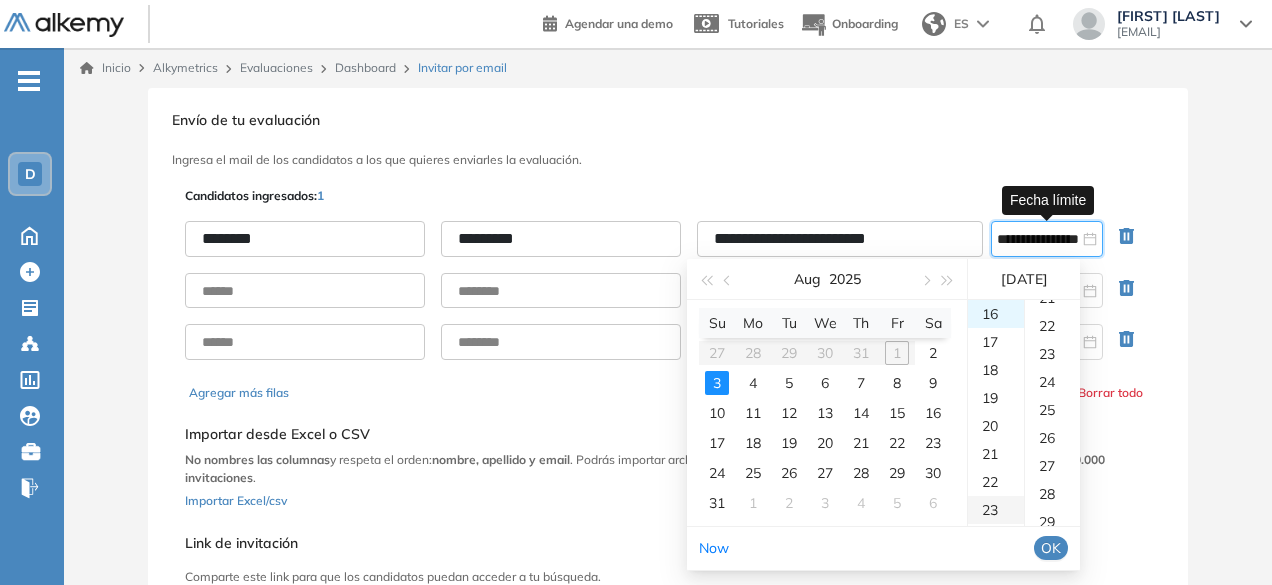 click on "23" at bounding box center [996, 510] 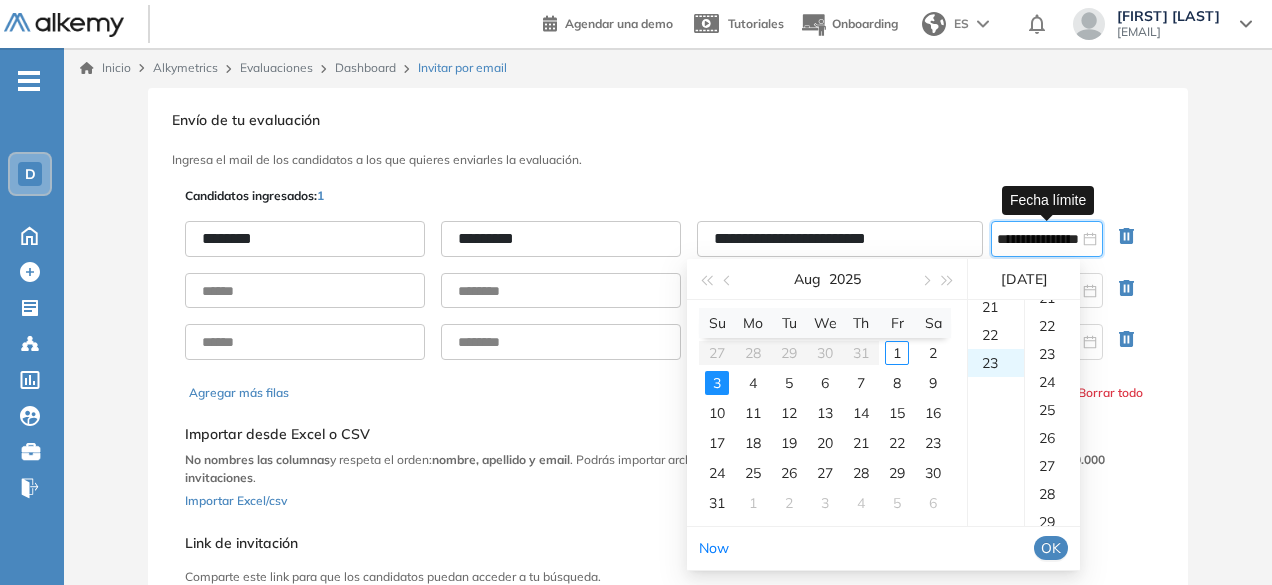 scroll, scrollTop: 644, scrollLeft: 0, axis: vertical 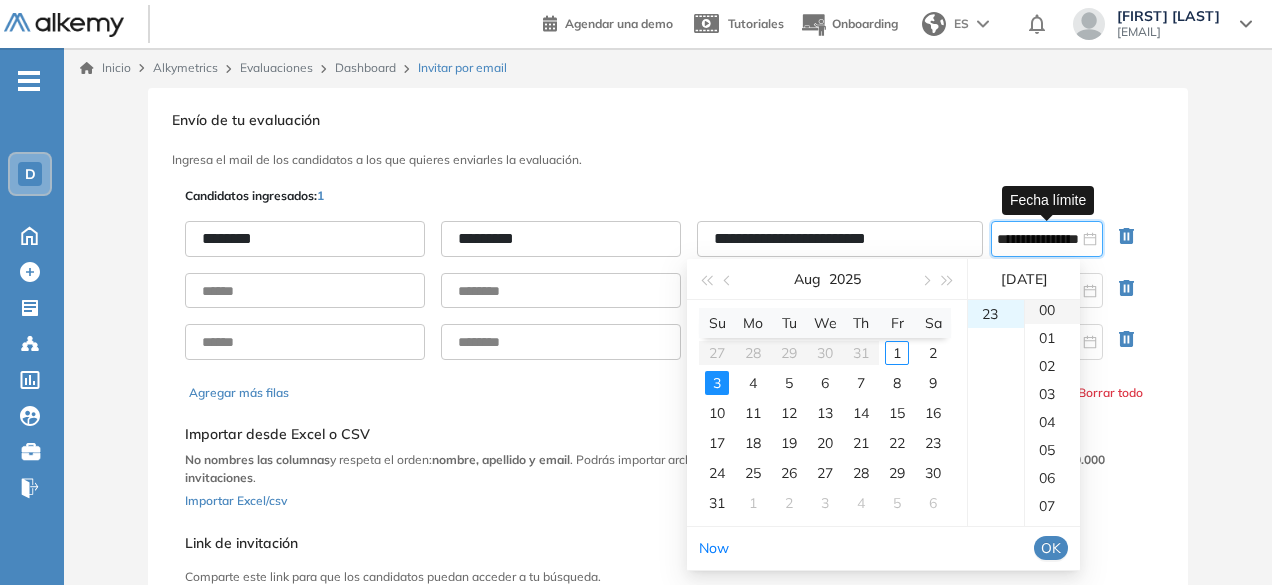 click on "00" at bounding box center (1052, 310) 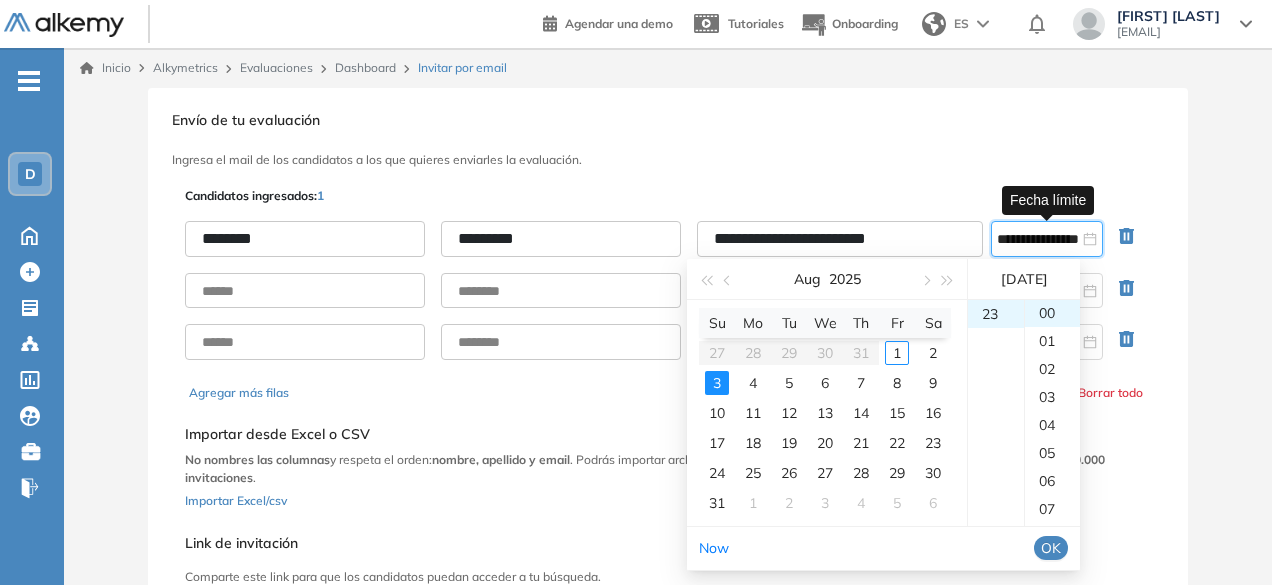 scroll, scrollTop: 0, scrollLeft: 0, axis: both 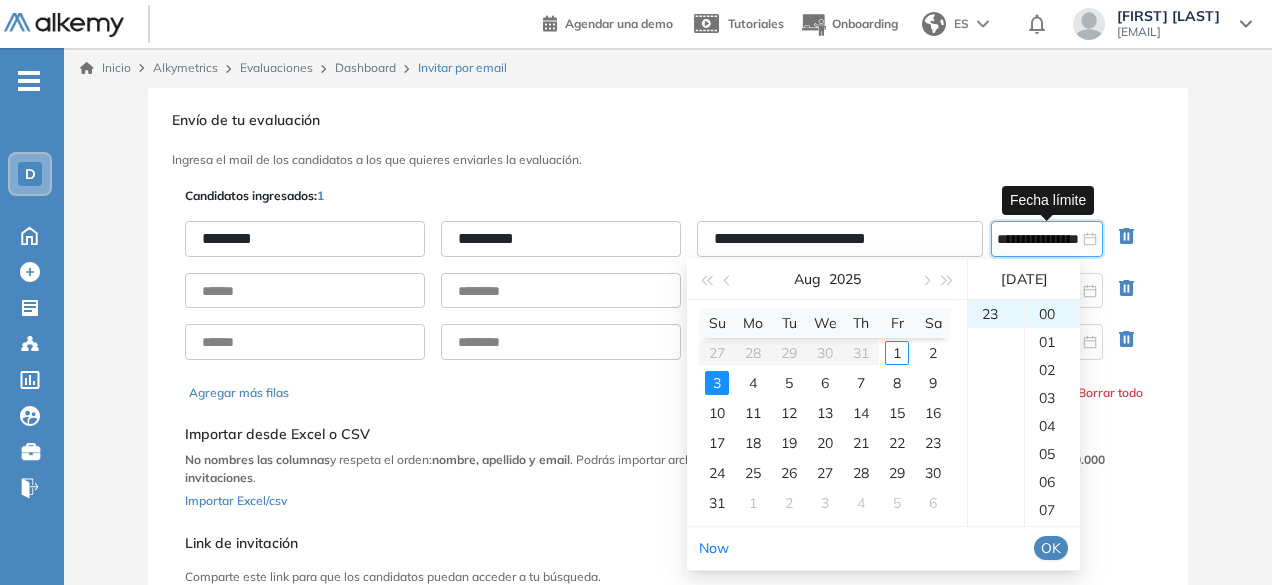drag, startPoint x: 1082, startPoint y: 547, endPoint x: 1036, endPoint y: 554, distance: 46.52956 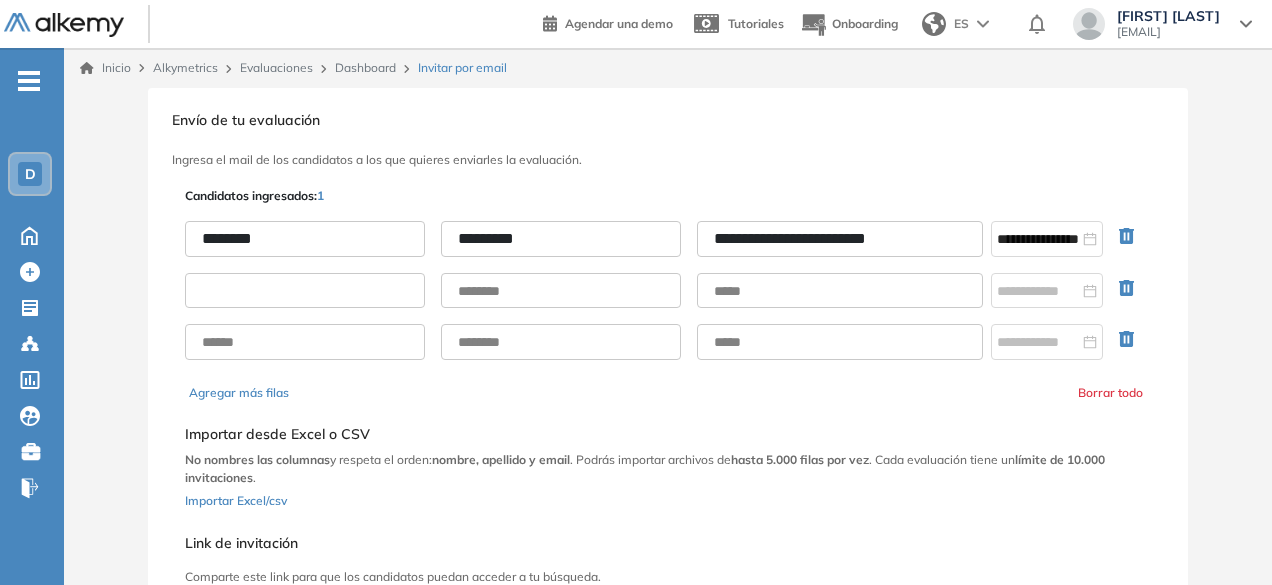 click at bounding box center [305, 291] 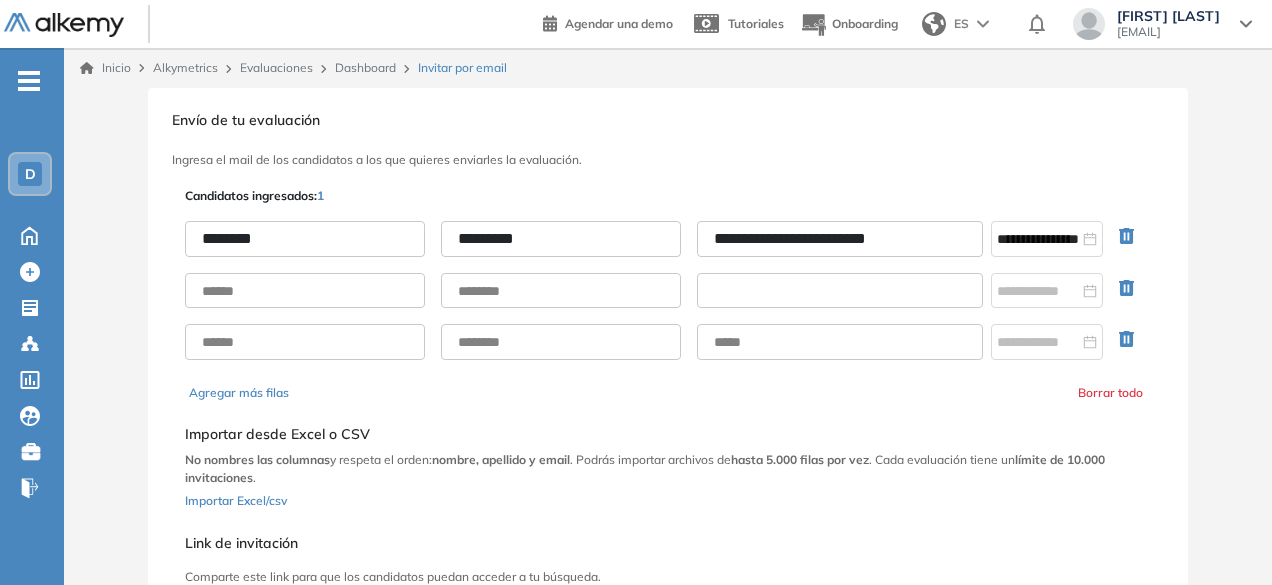 click at bounding box center (840, 291) 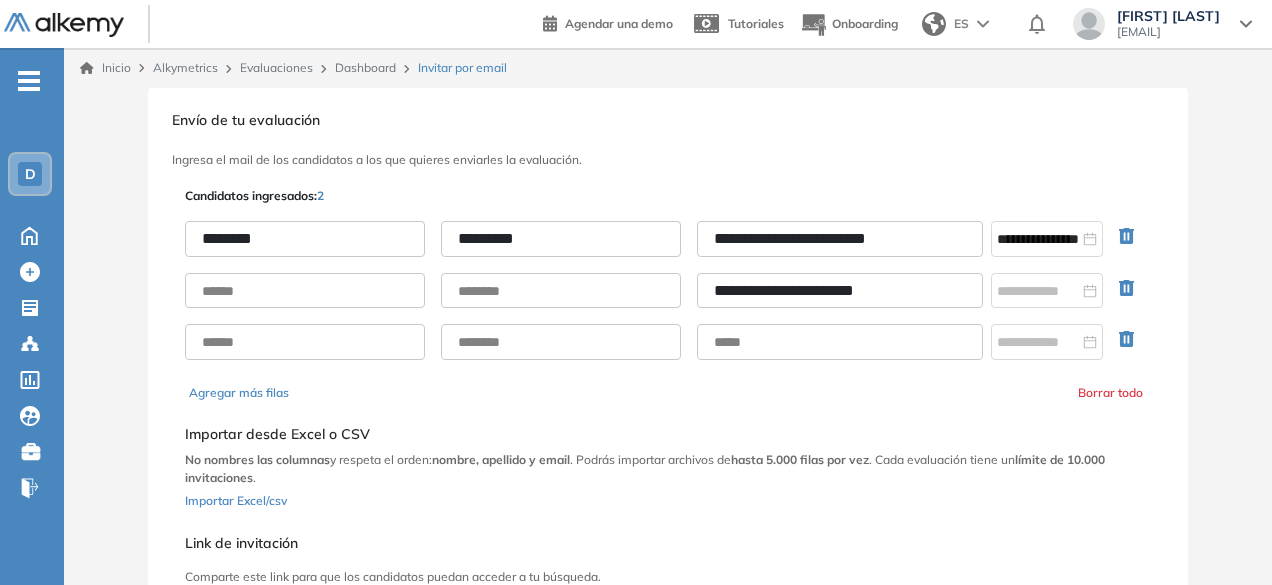 type on "**********" 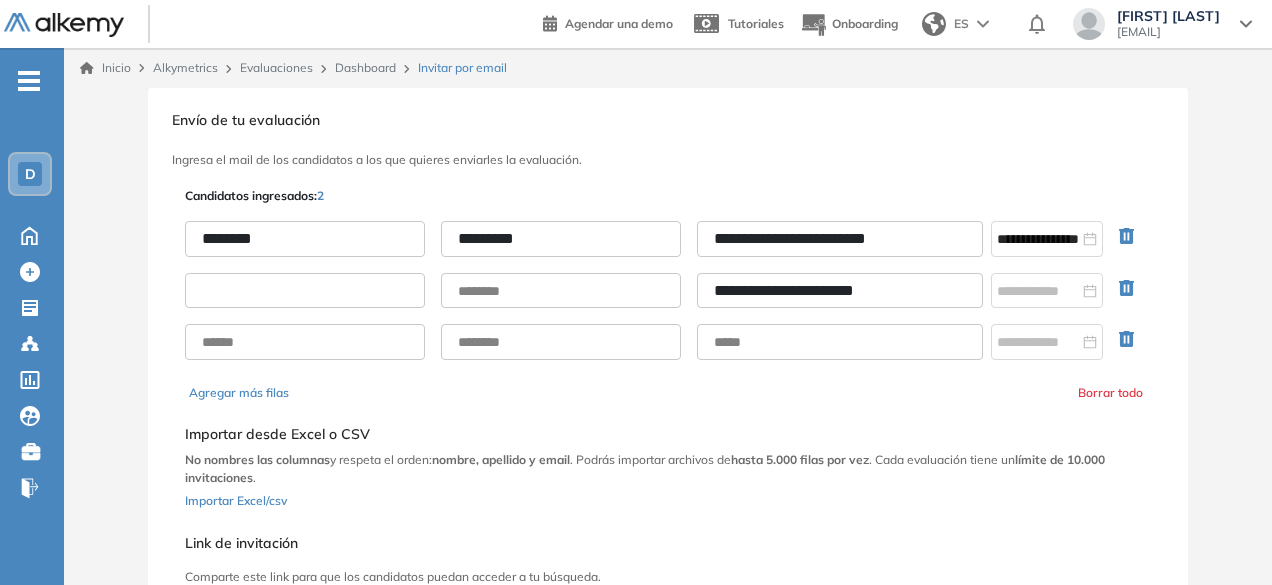click at bounding box center [305, 291] 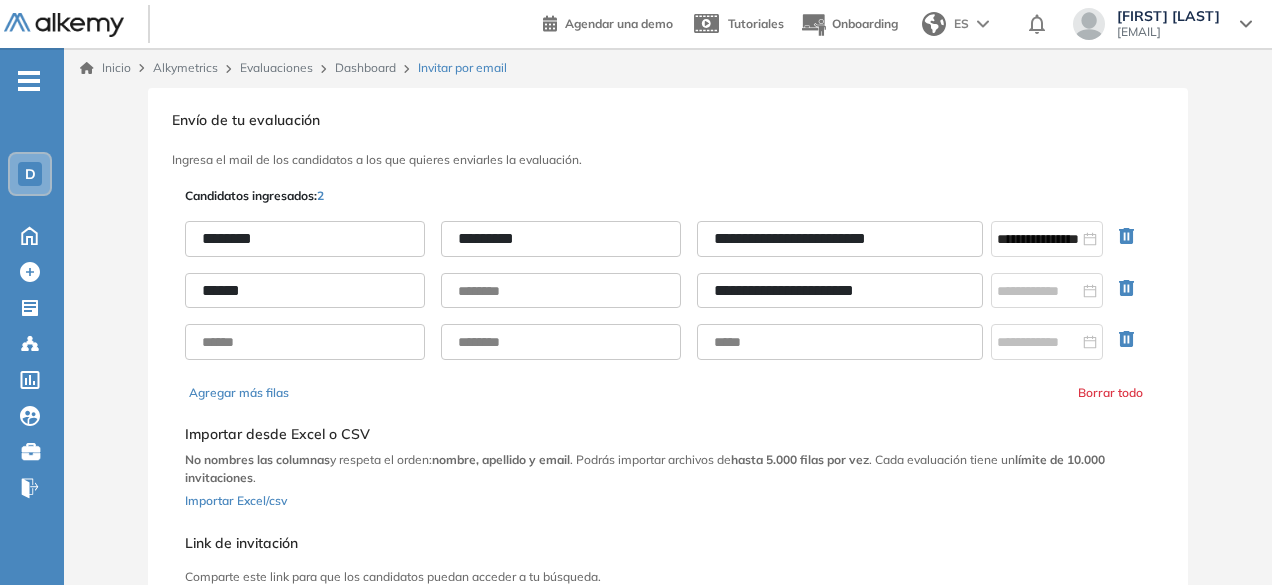 type on "******" 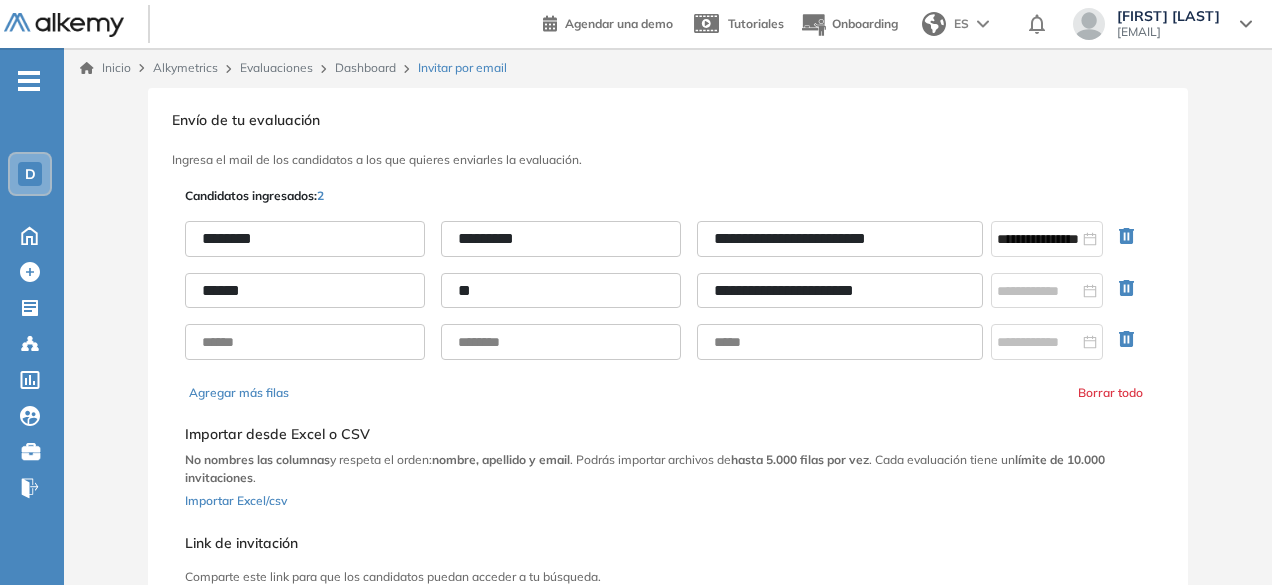 type on "*" 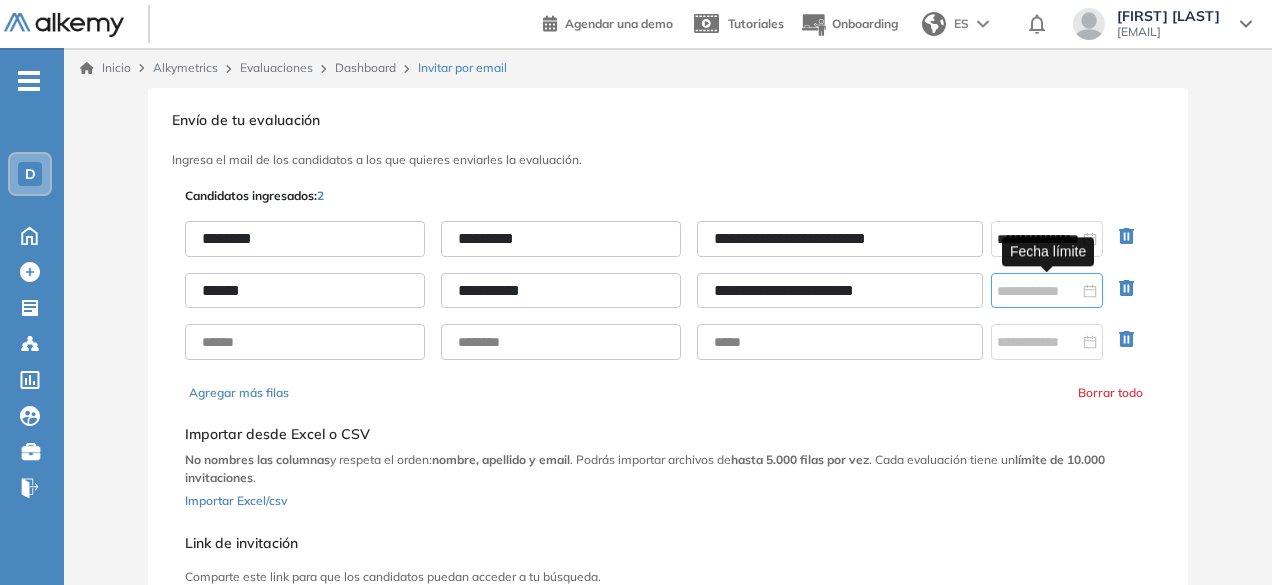 type on "**********" 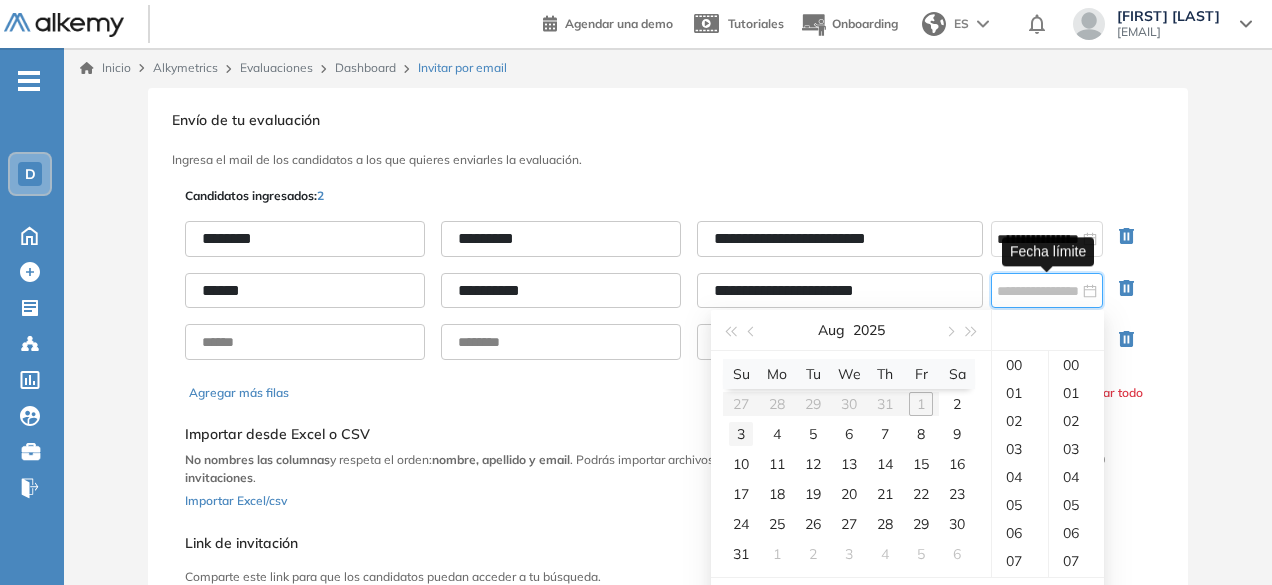 click on "3" at bounding box center (741, 434) 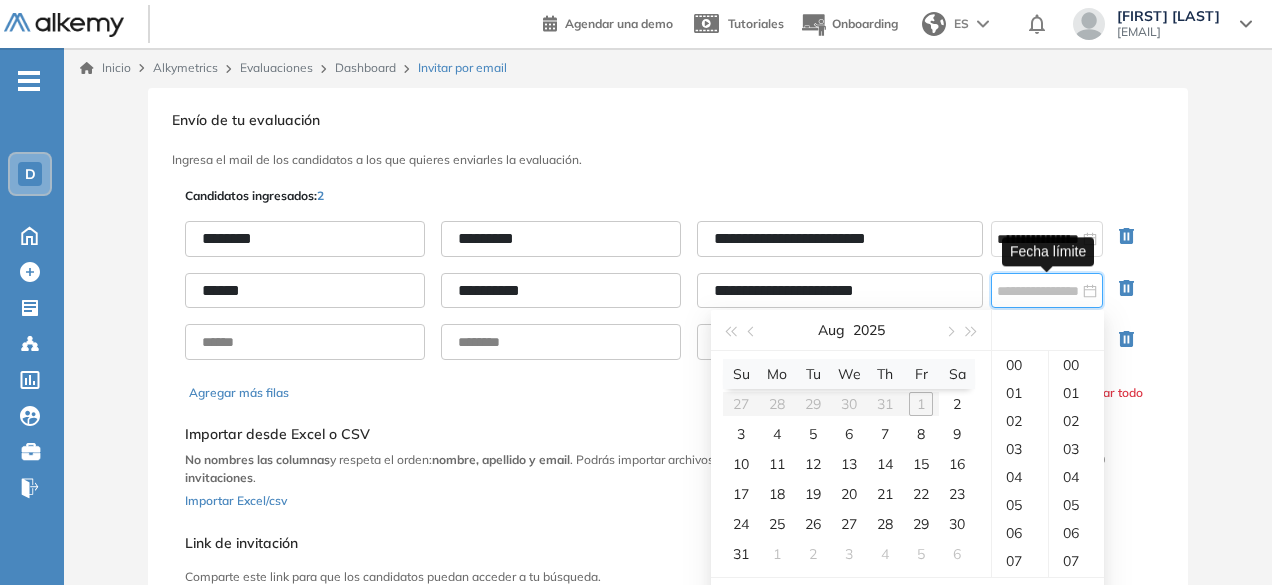 scroll, scrollTop: 336, scrollLeft: 0, axis: vertical 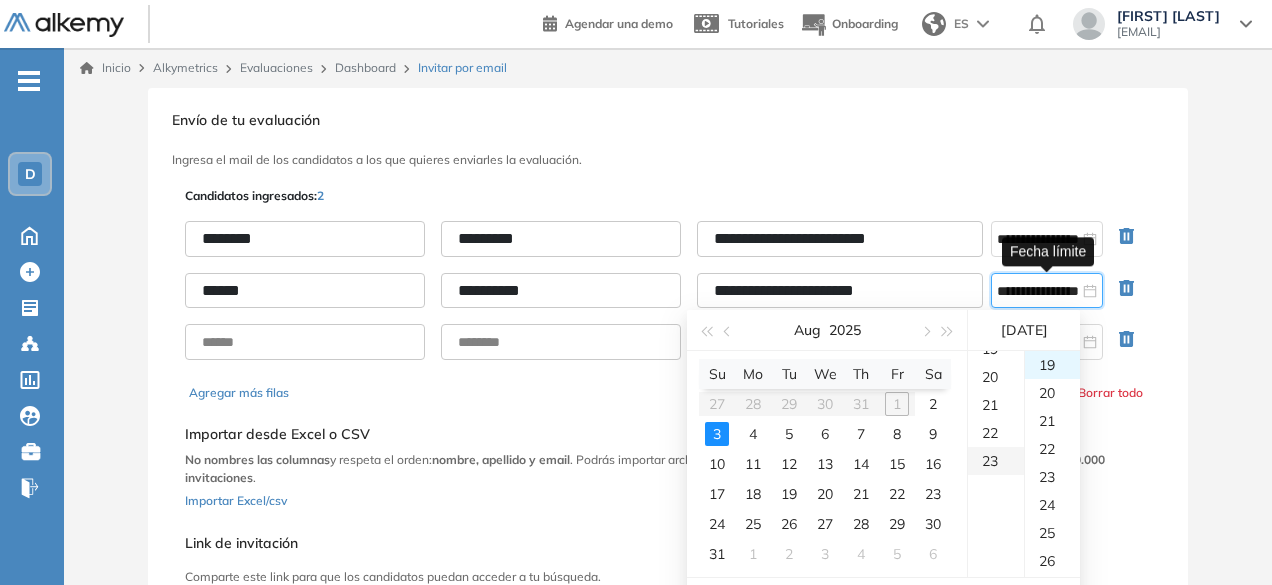 click on "23" at bounding box center (996, 461) 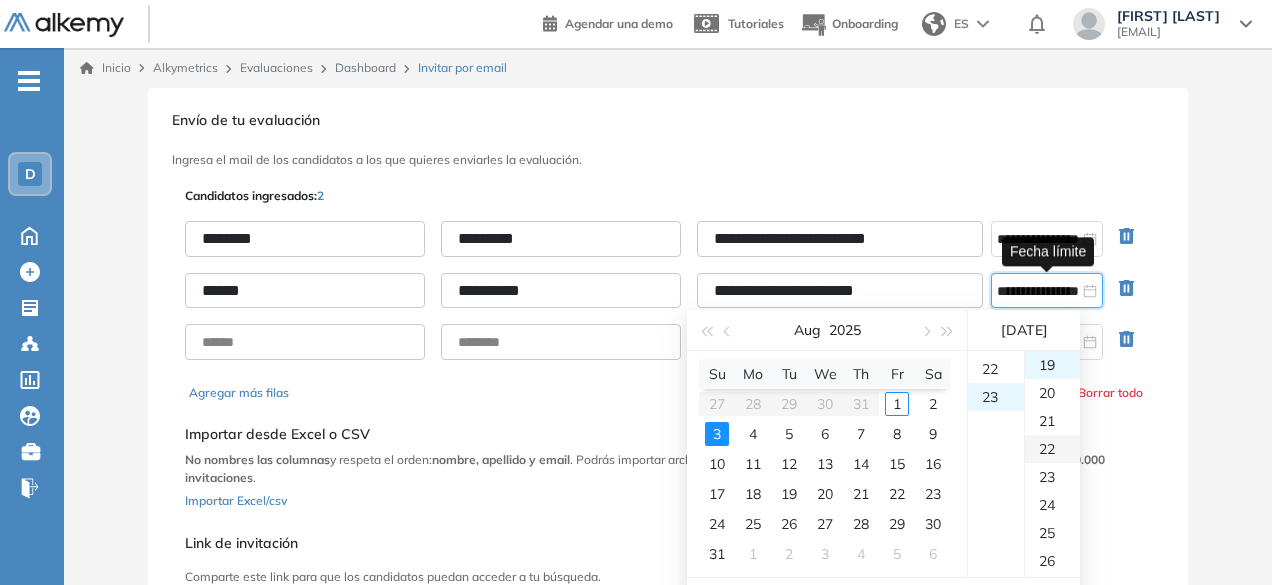scroll, scrollTop: 644, scrollLeft: 0, axis: vertical 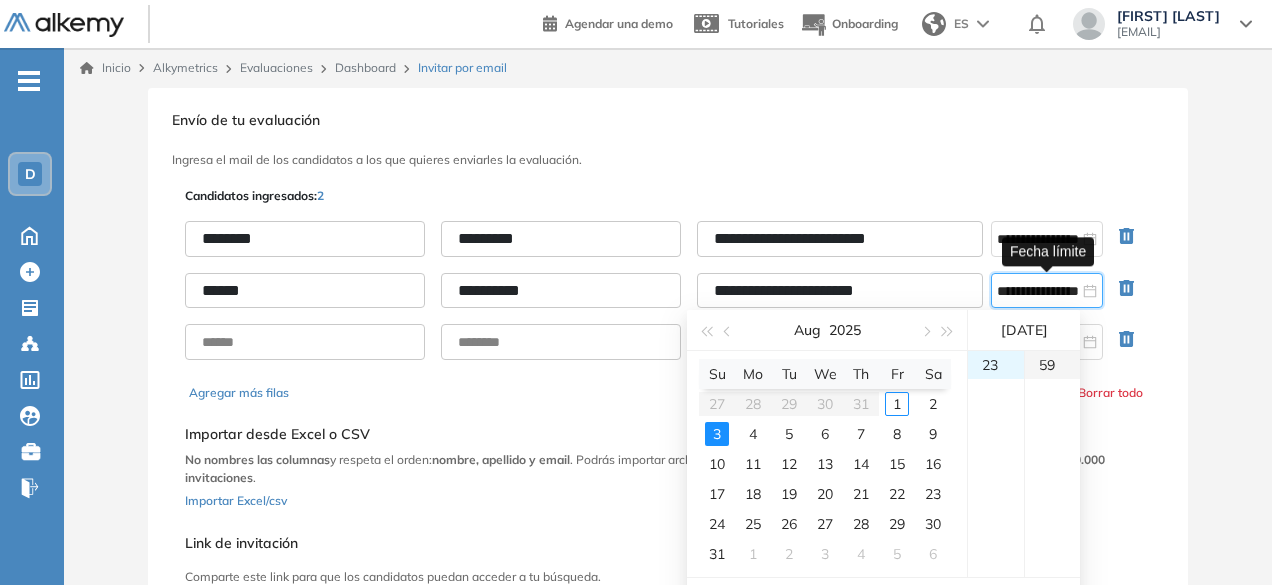 click on "59" at bounding box center (1052, 365) 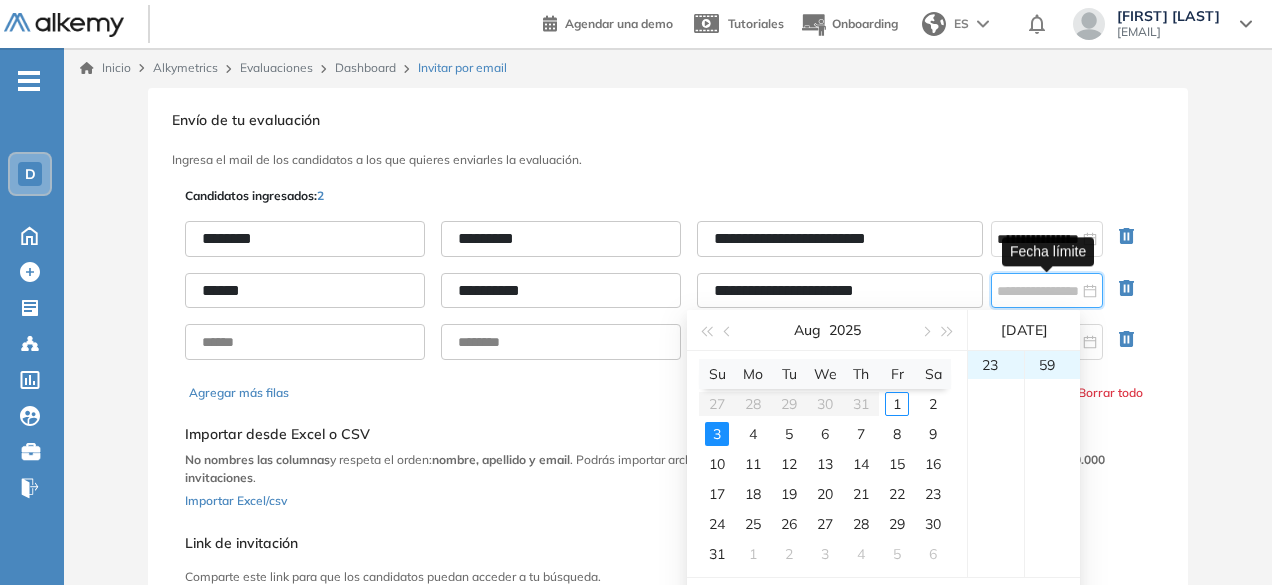 type on "**********" 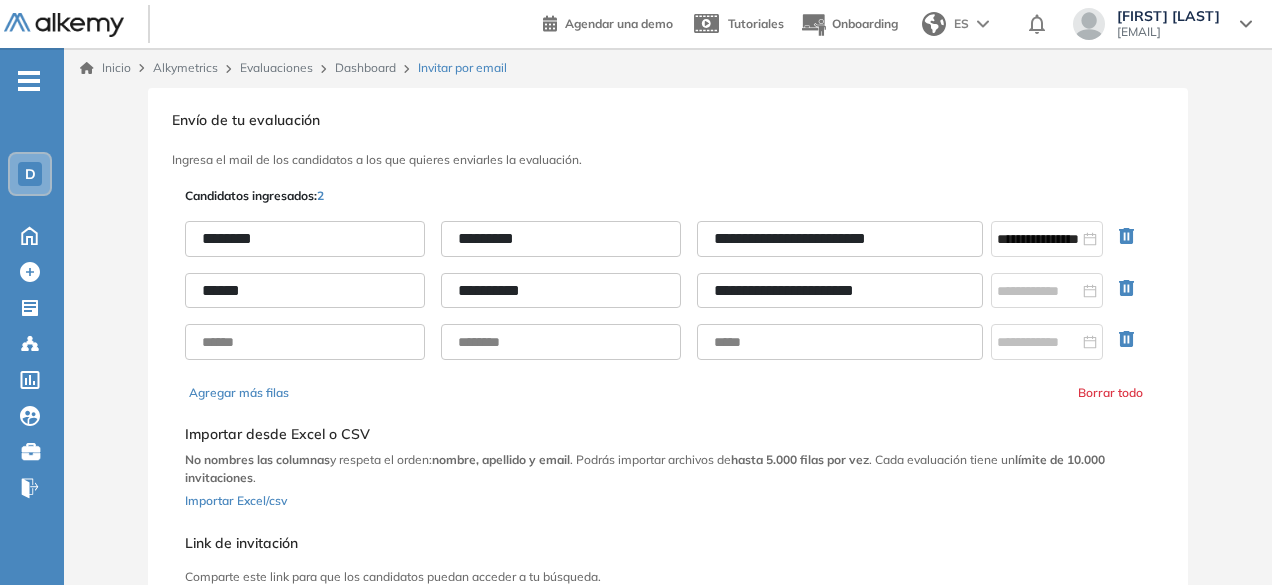 click on "**********" at bounding box center (668, 447) 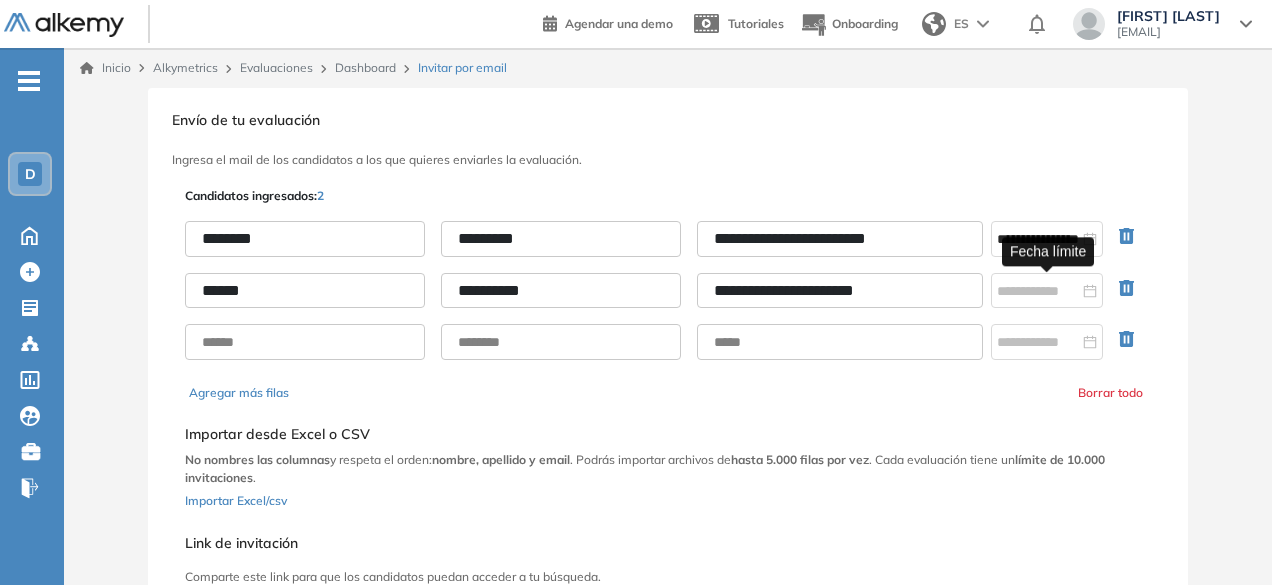 click at bounding box center (1047, 291) 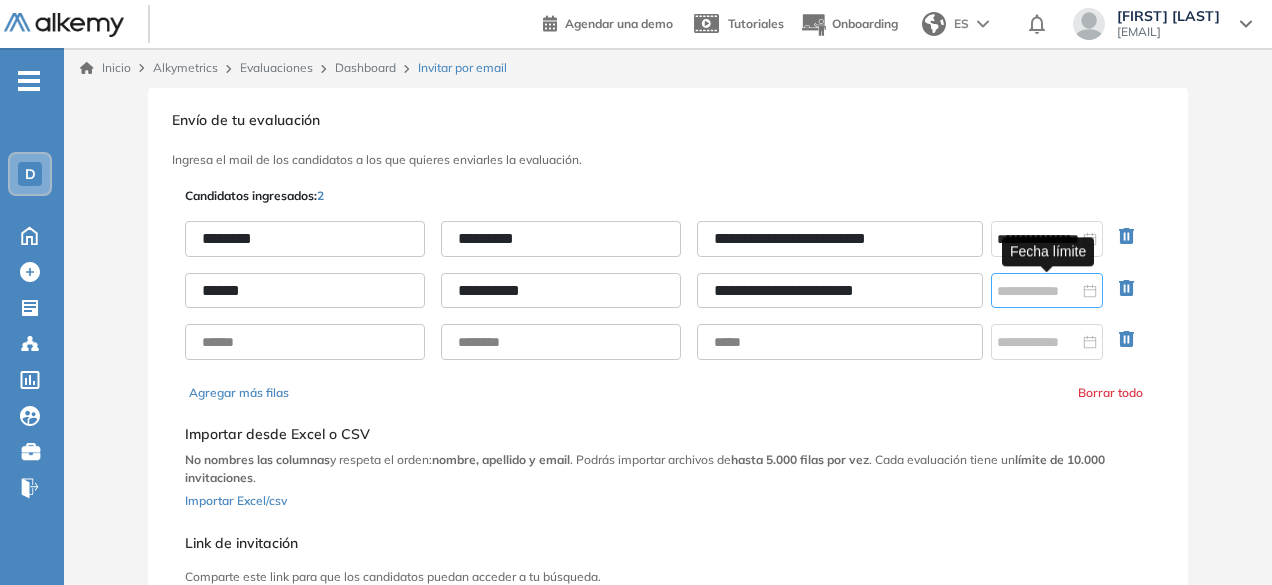 click at bounding box center (1047, 291) 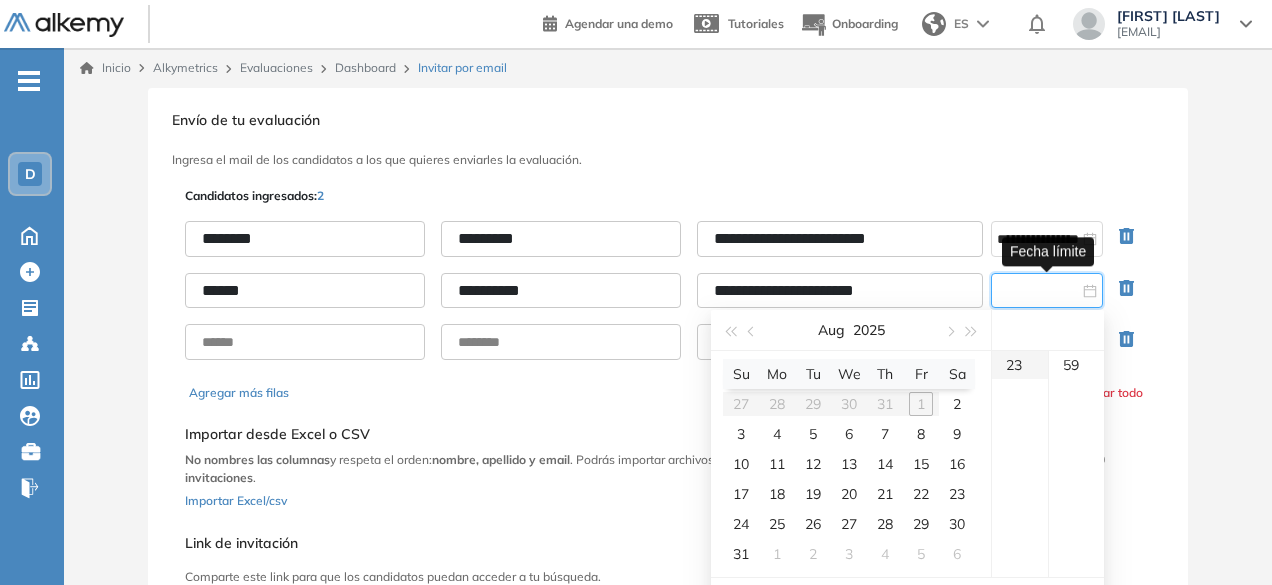 click on "23" at bounding box center (1020, 365) 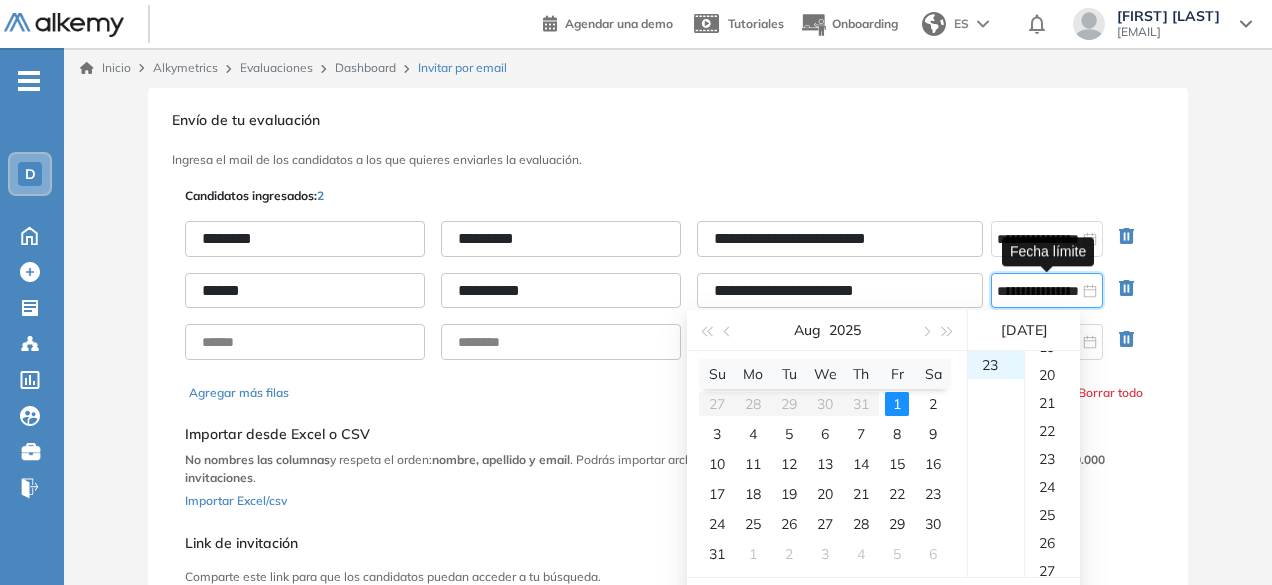 scroll, scrollTop: 0, scrollLeft: 0, axis: both 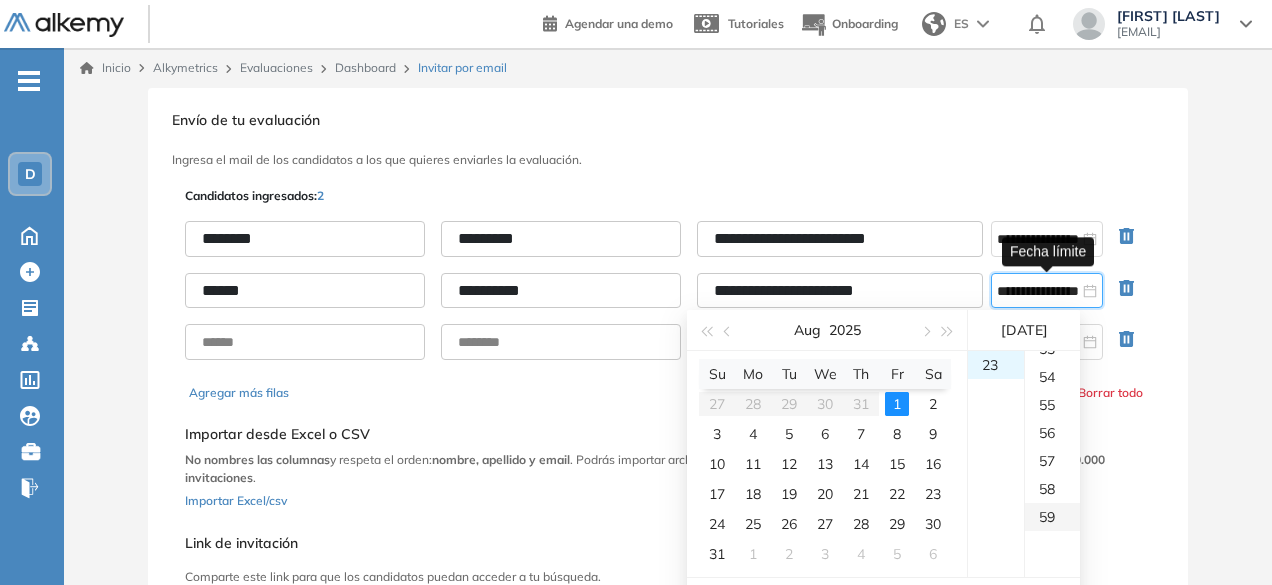 click on "59" at bounding box center (1052, 517) 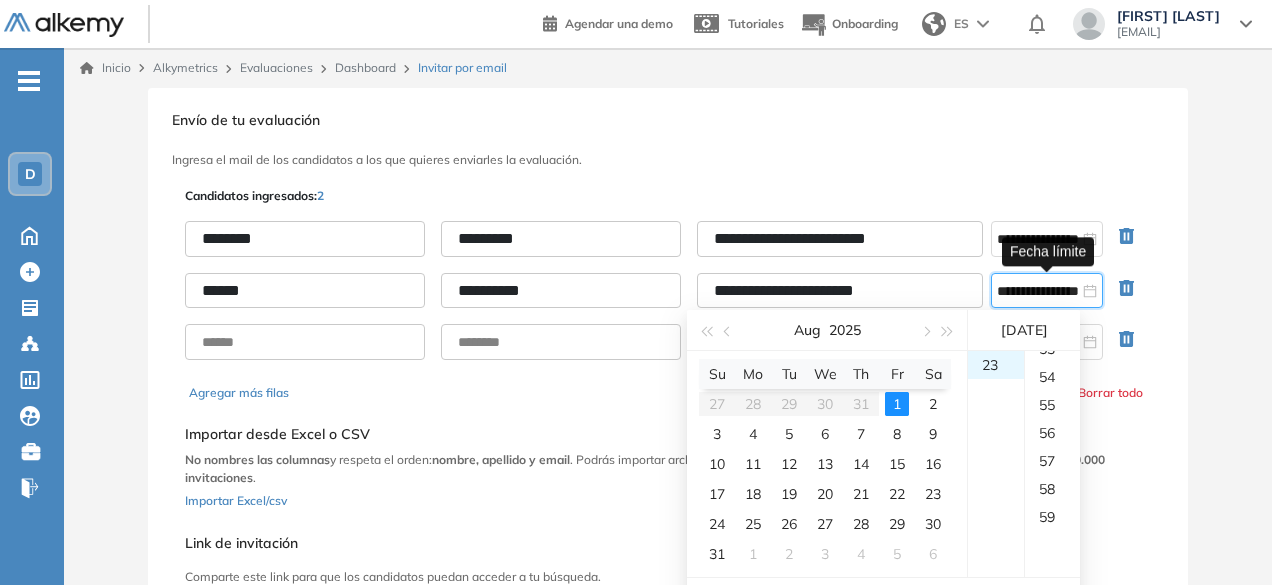 type on "**********" 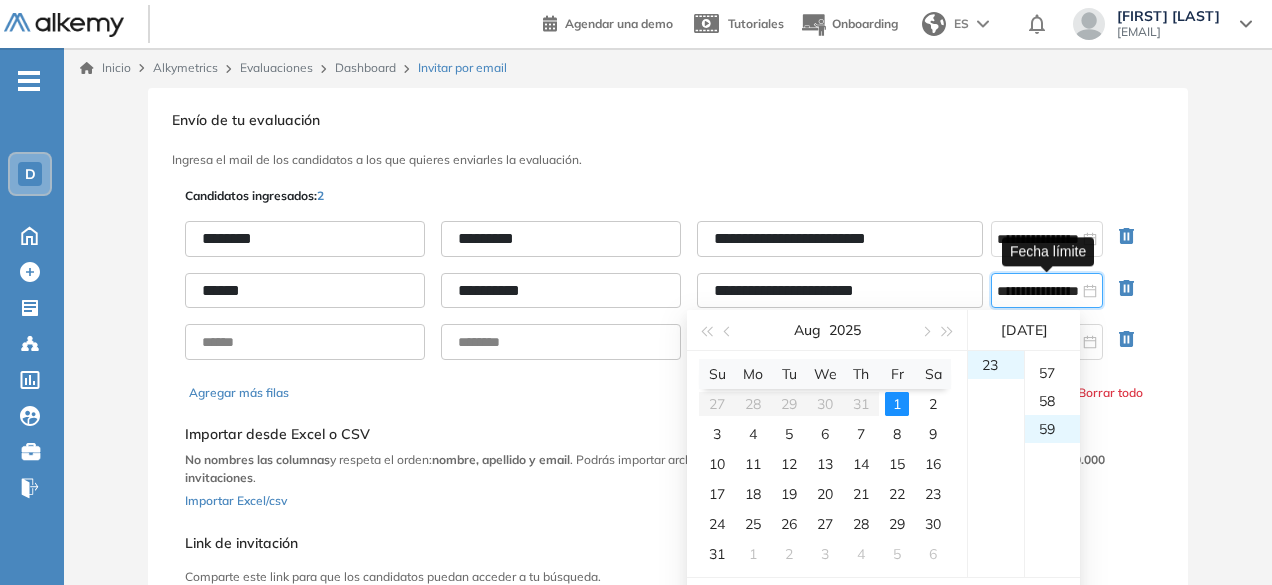scroll, scrollTop: 1652, scrollLeft: 0, axis: vertical 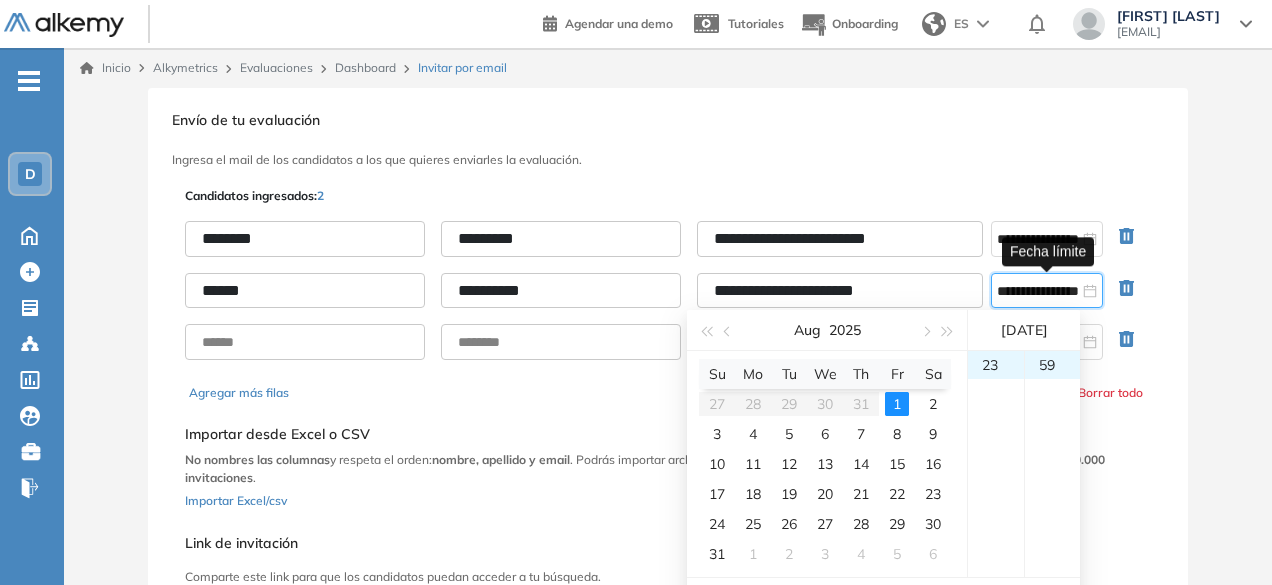 click on "[DATE]" at bounding box center [1024, 330] 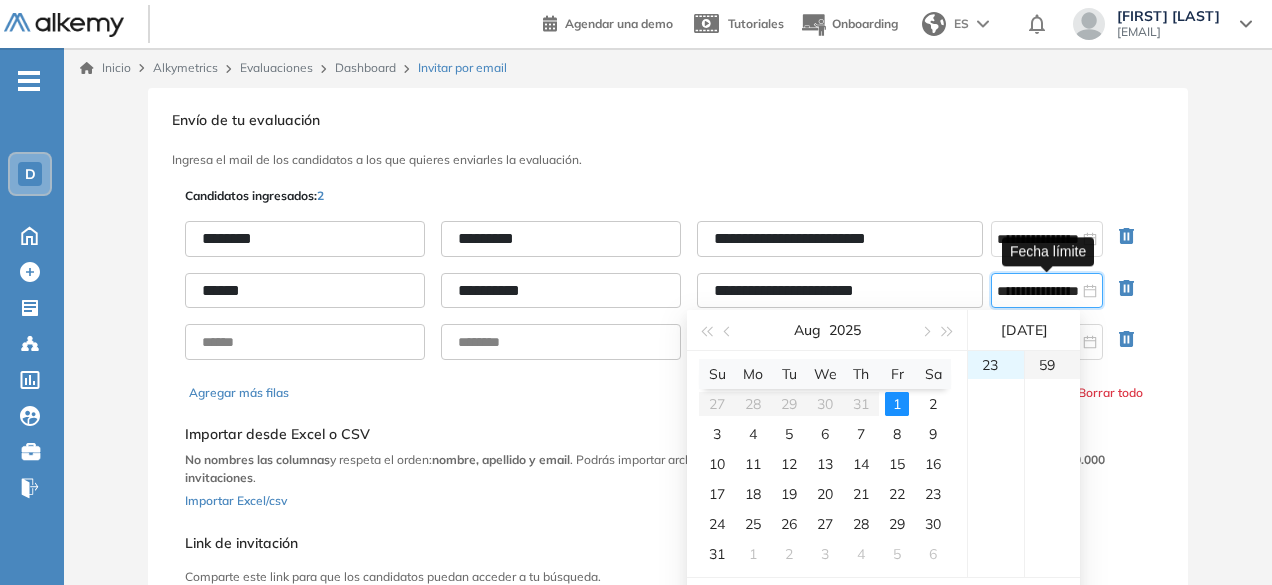 click on "59" at bounding box center (1052, 365) 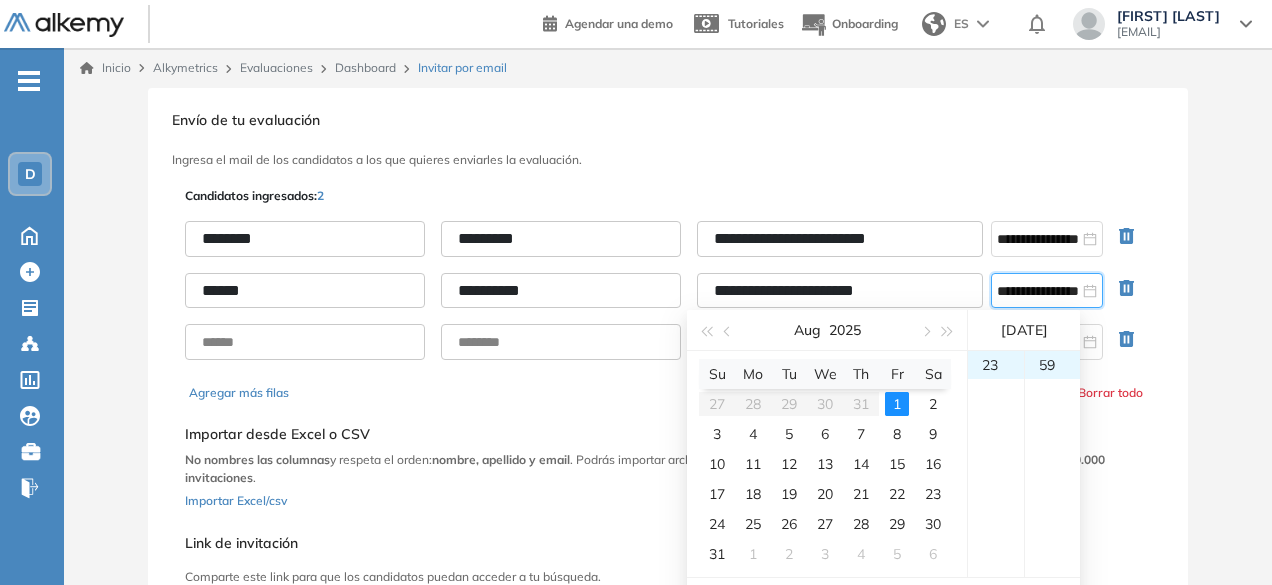 click on "**********" at bounding box center (1047, 291) 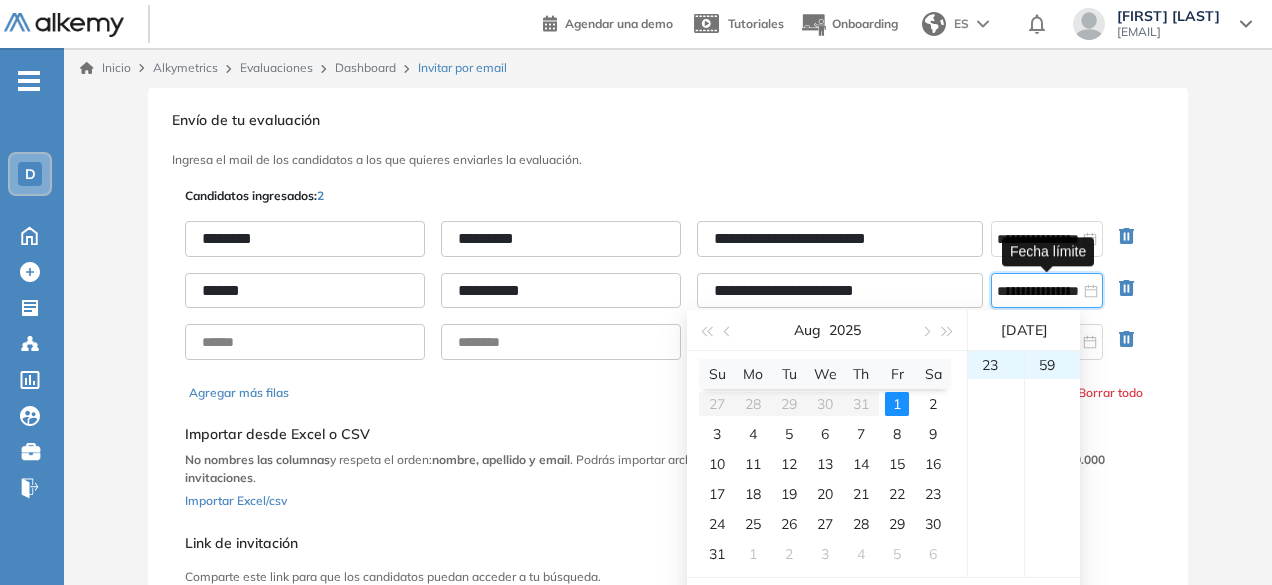 click on "[DATE]" at bounding box center [1024, 330] 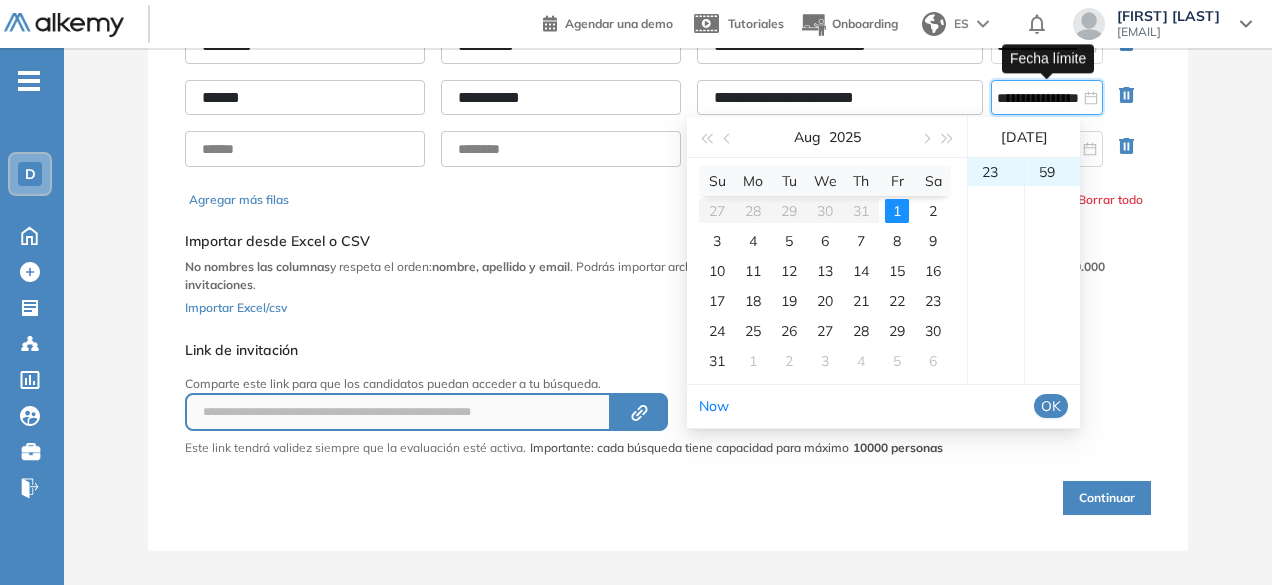 scroll, scrollTop: 200, scrollLeft: 0, axis: vertical 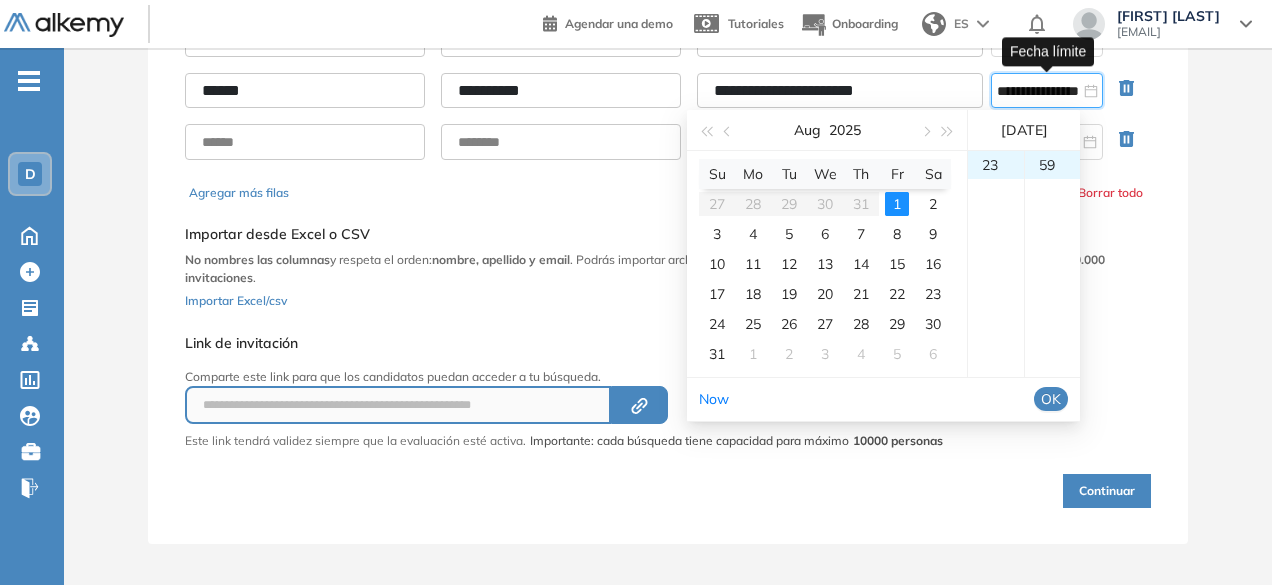 click on "OK" at bounding box center [1051, 399] 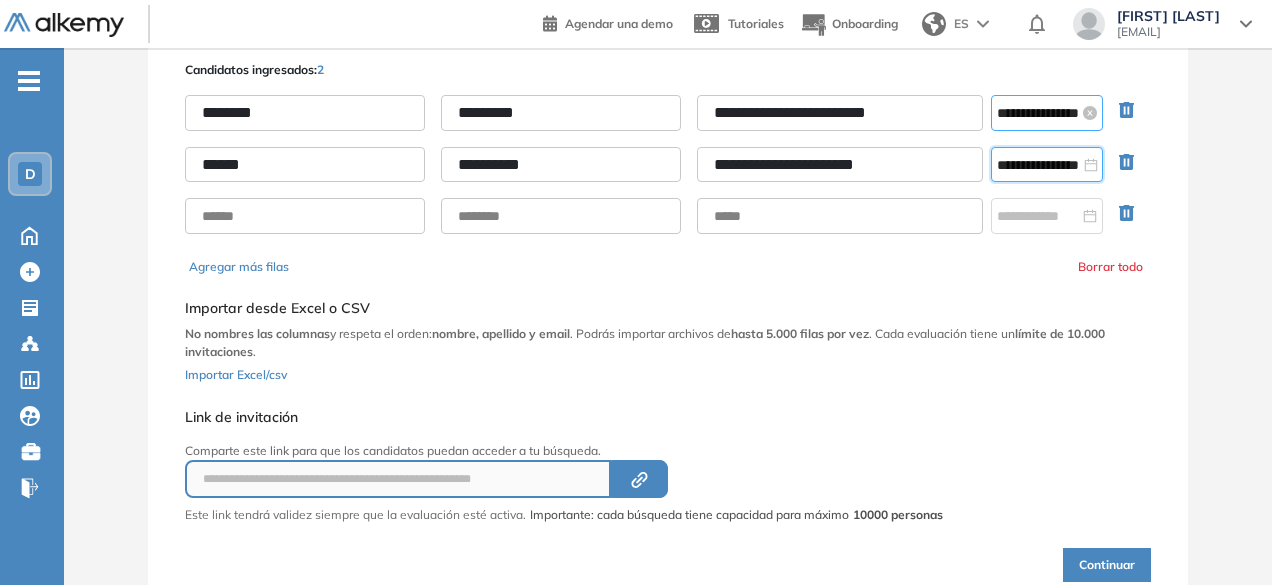 scroll, scrollTop: 100, scrollLeft: 0, axis: vertical 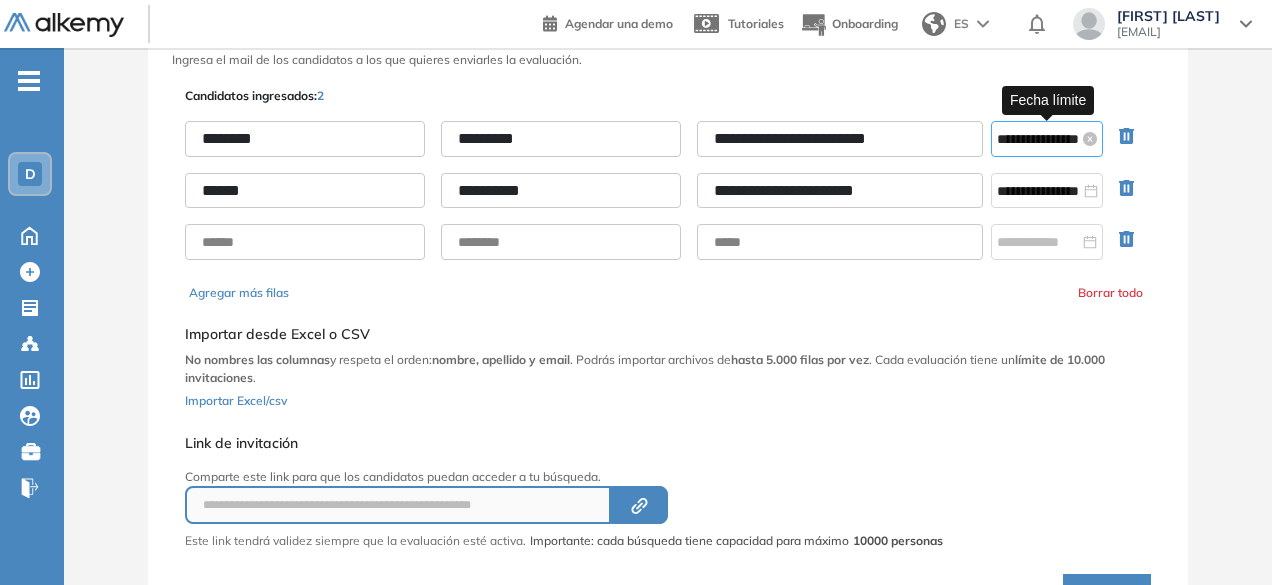 click on "**********" at bounding box center (1047, 139) 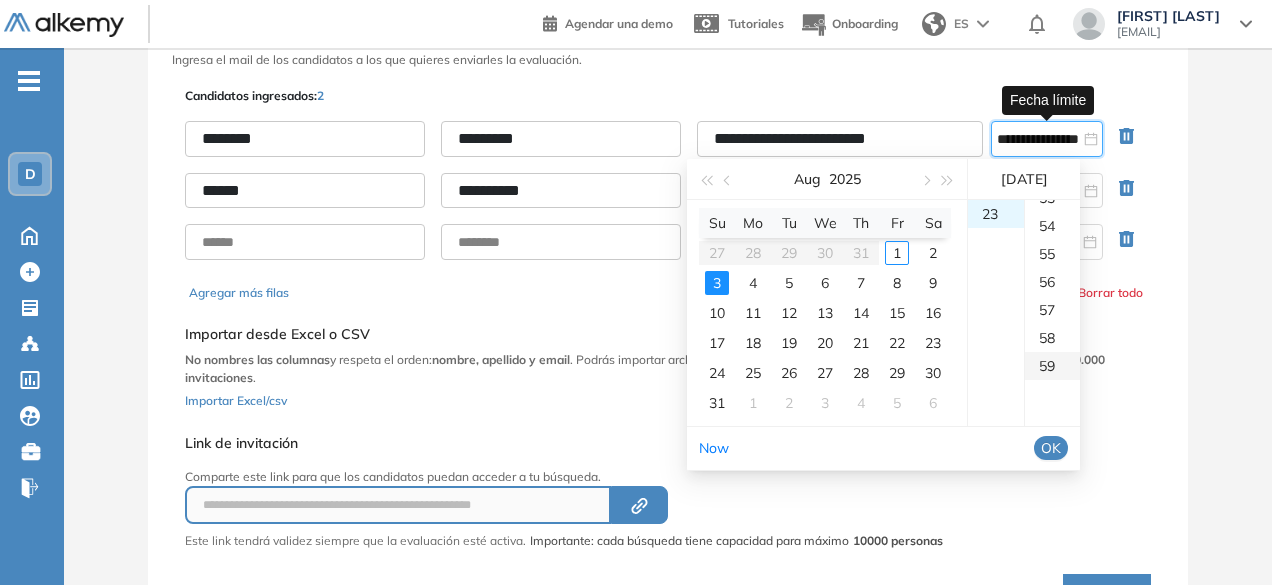 click on "59" at bounding box center (1052, 366) 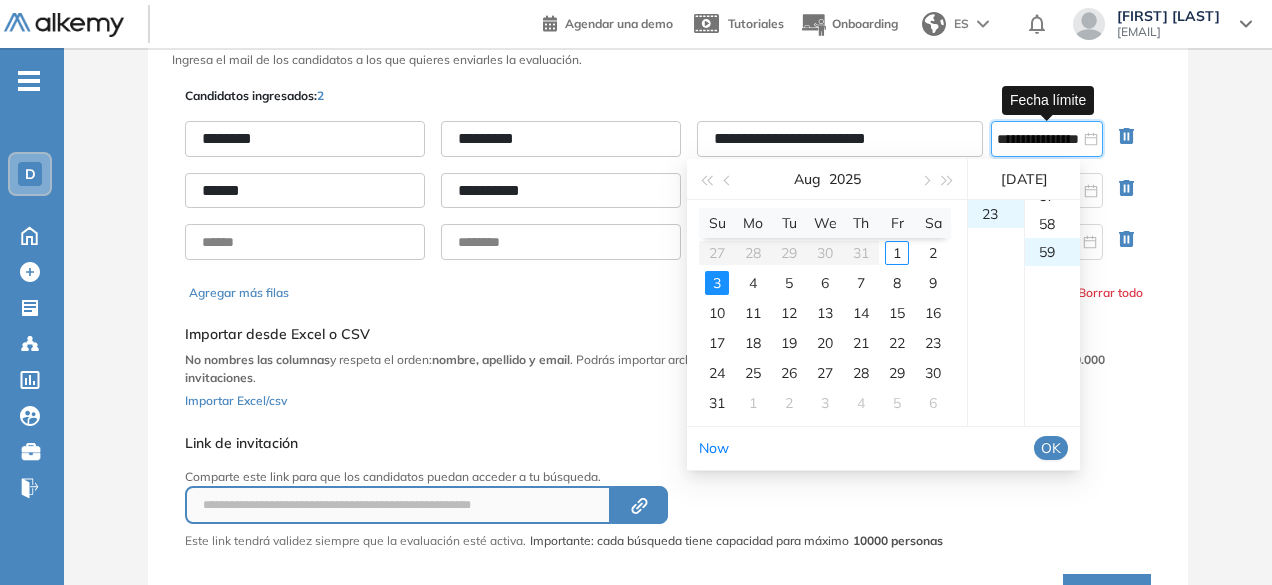 scroll, scrollTop: 1652, scrollLeft: 0, axis: vertical 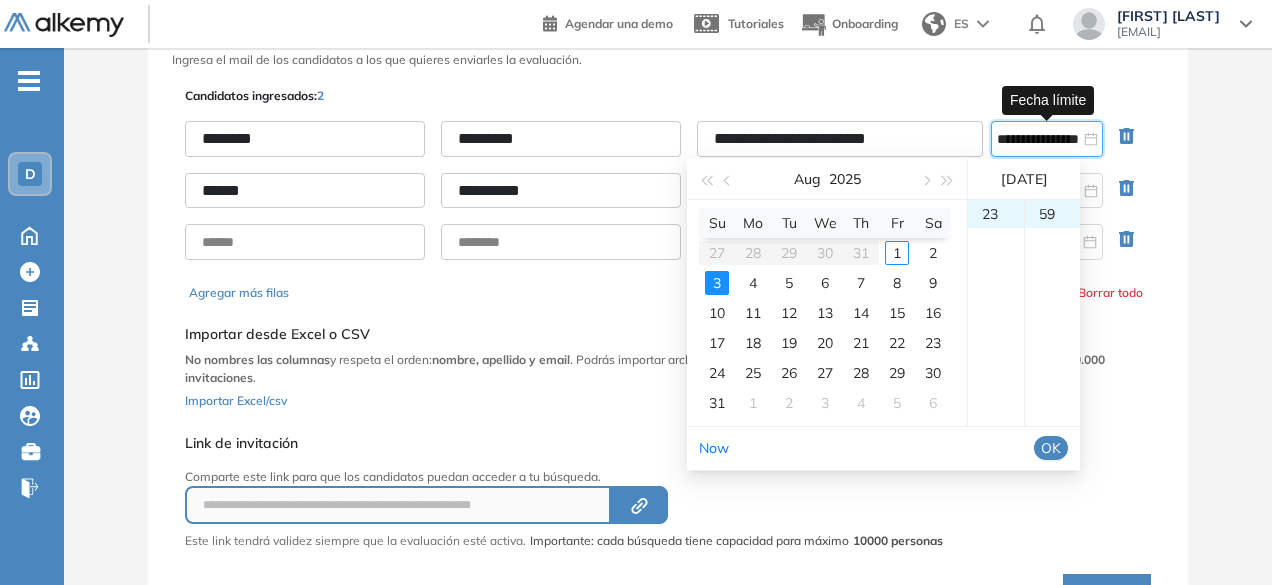 click on "OK" at bounding box center (1051, 448) 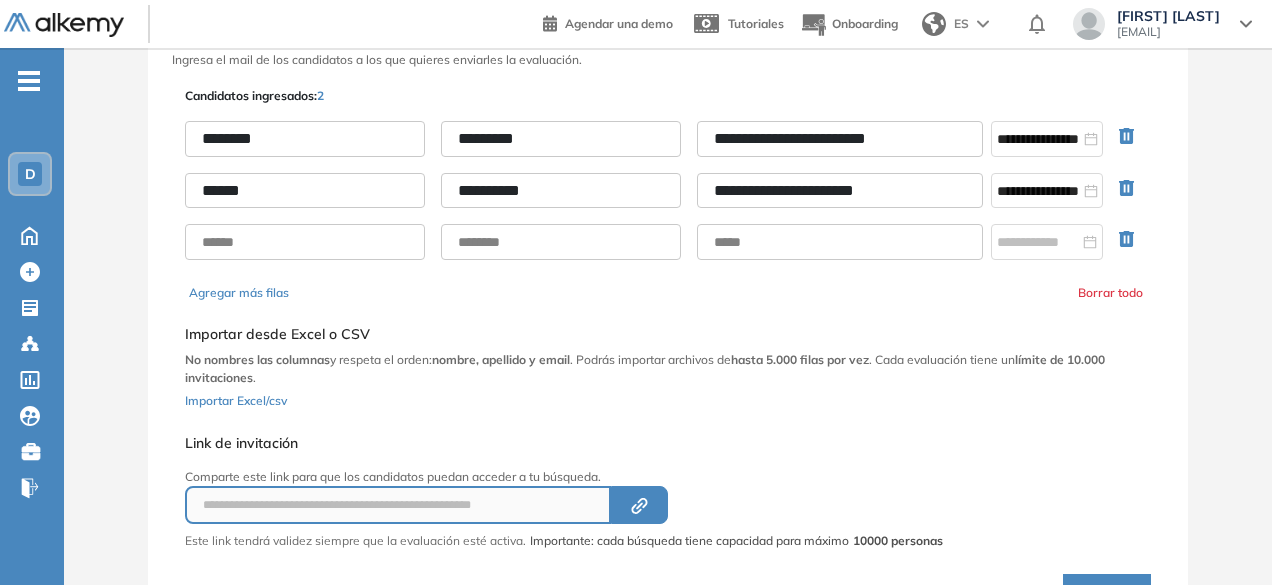 click on "**********" at bounding box center (668, 347) 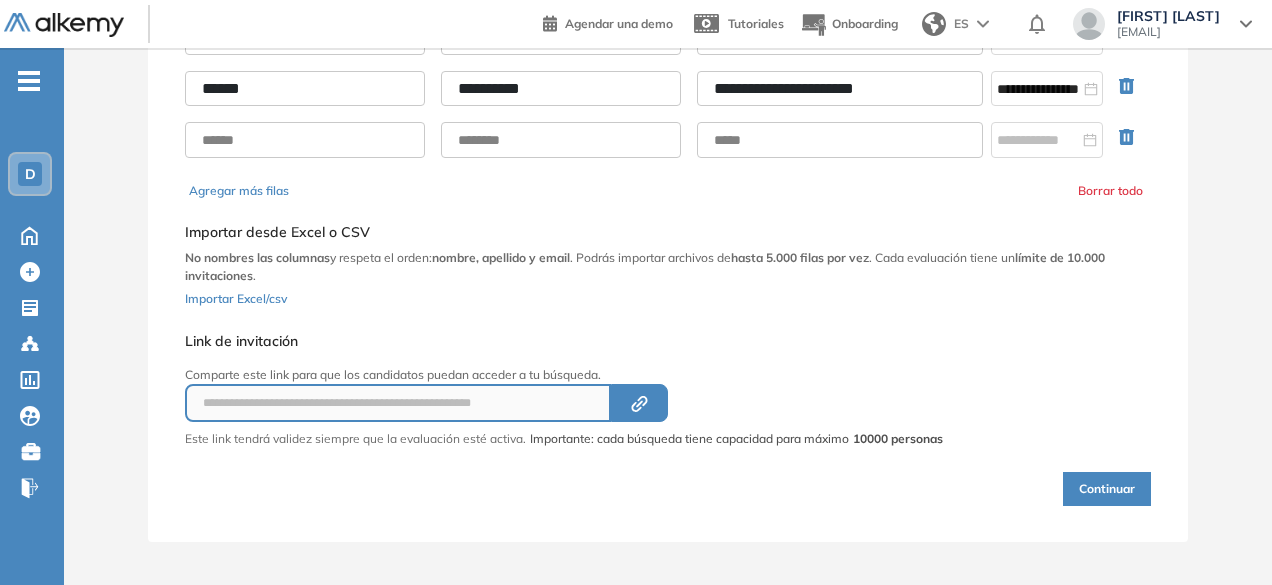 scroll, scrollTop: 204, scrollLeft: 0, axis: vertical 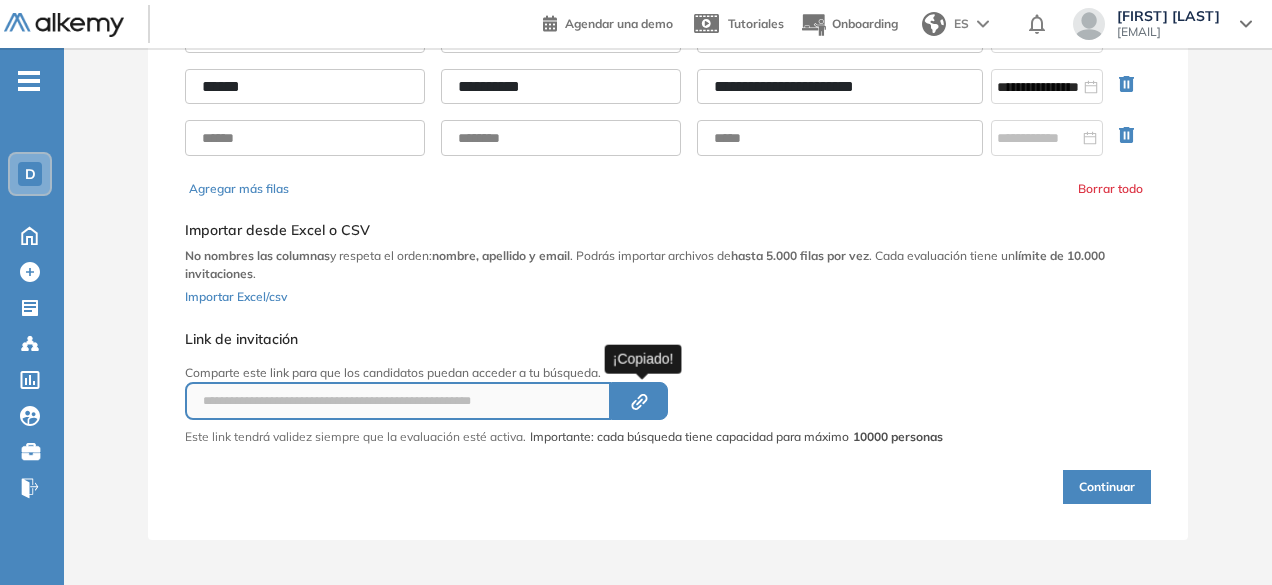 click on "Created by potrace 1.16, written by Peter Selinger 2001-2019" at bounding box center [639, 401] 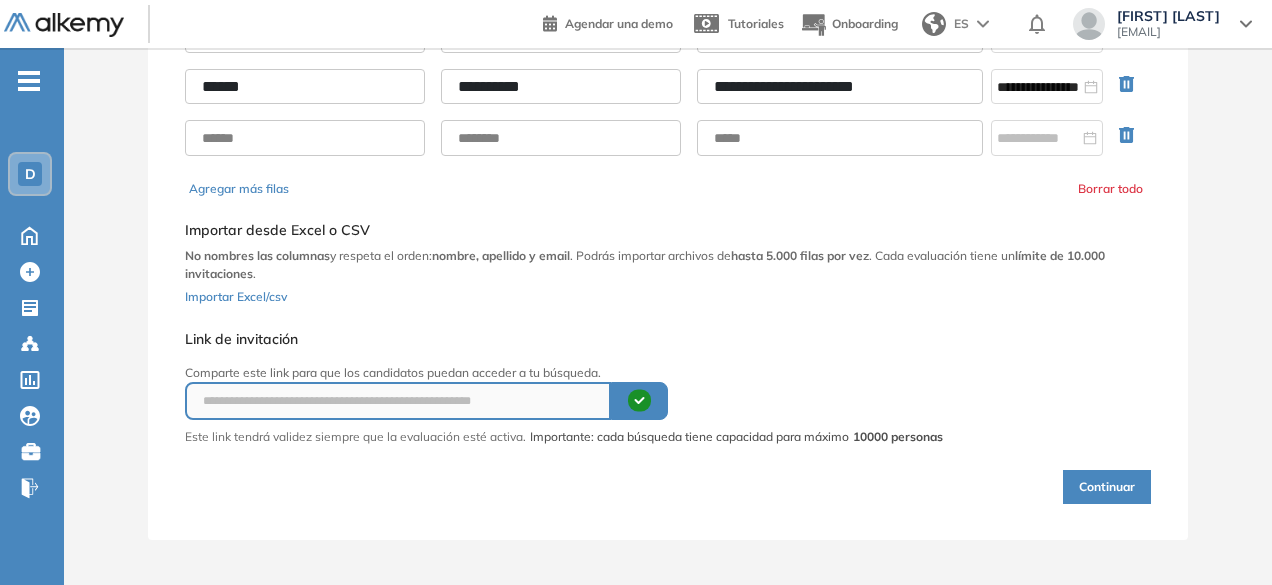 click on "Continuar" at bounding box center [1107, 487] 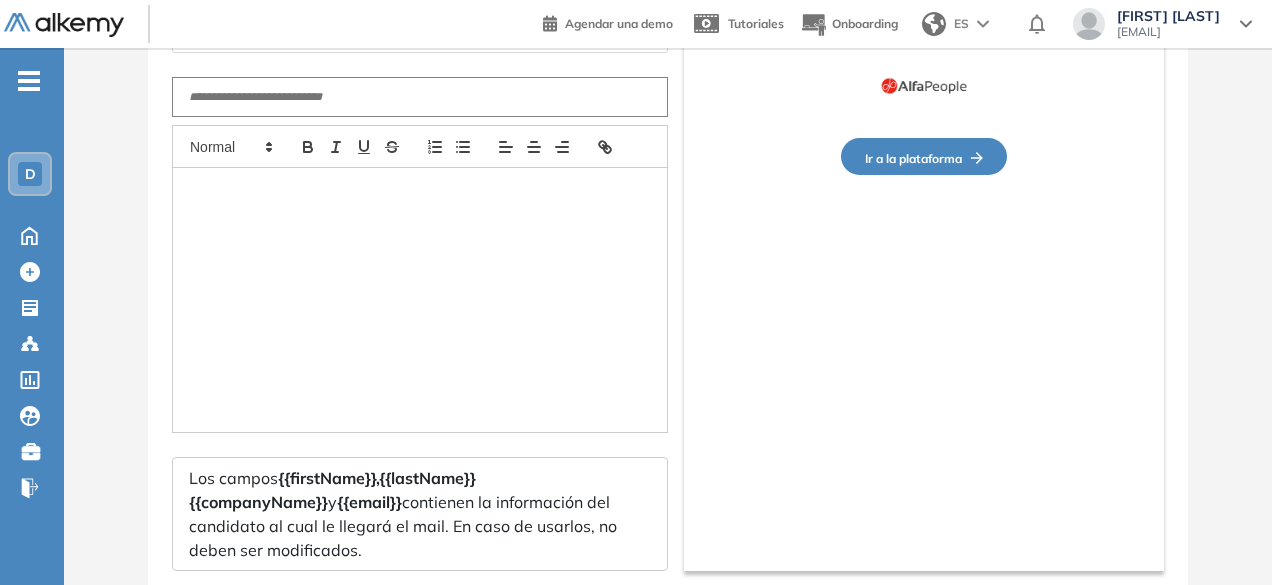 type on "**********" 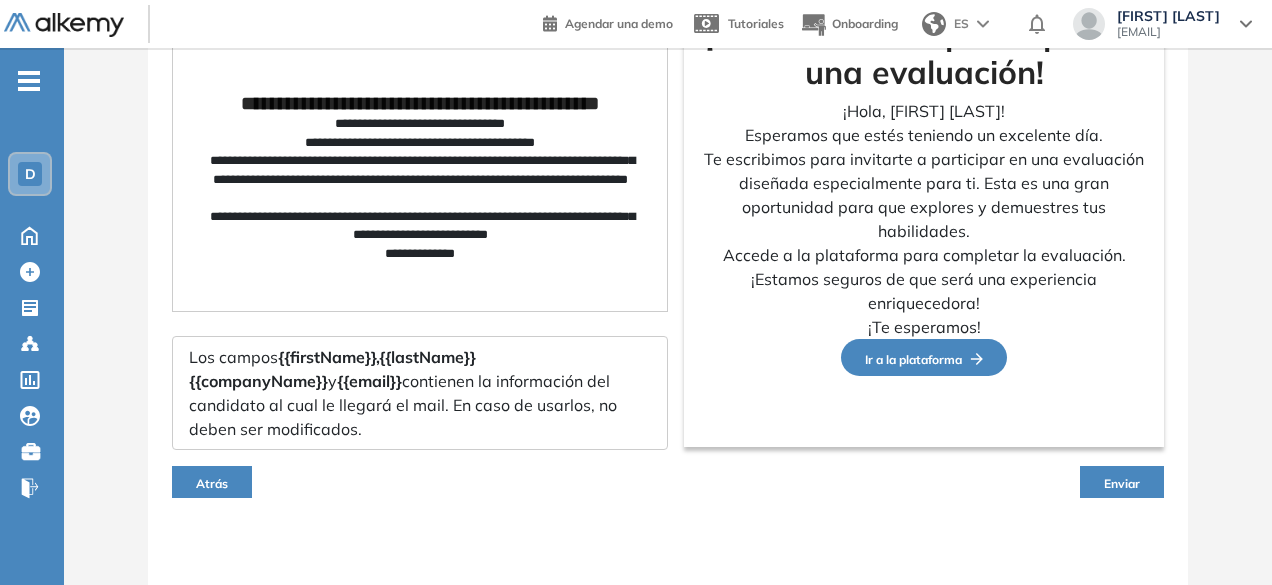 scroll, scrollTop: 334, scrollLeft: 0, axis: vertical 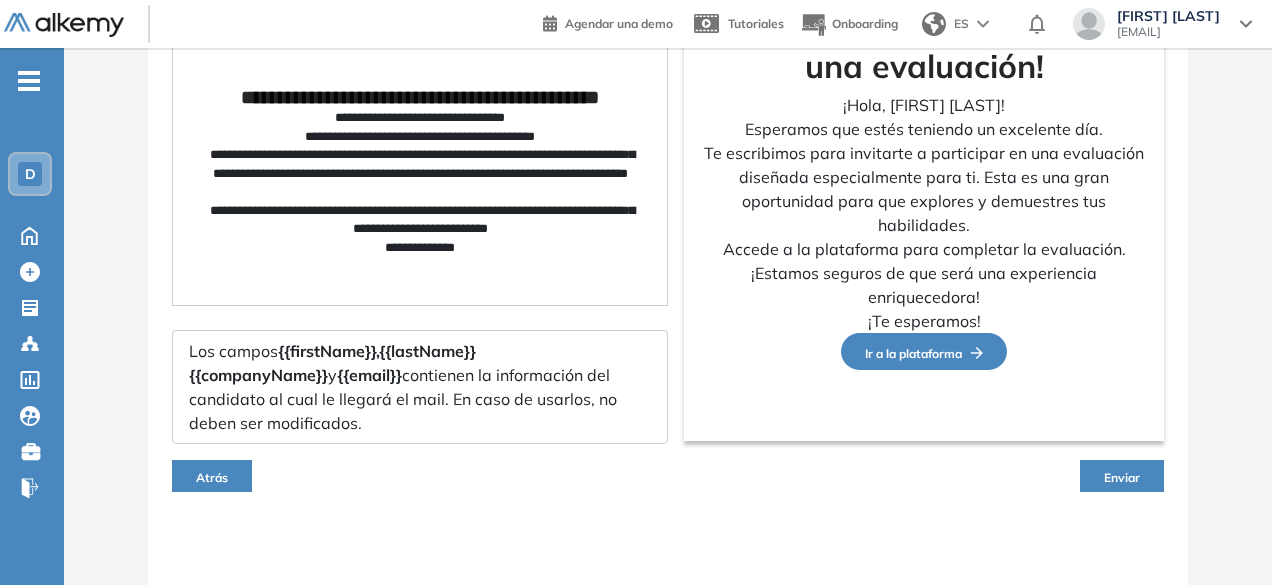click on "Enviar" at bounding box center [1122, 477] 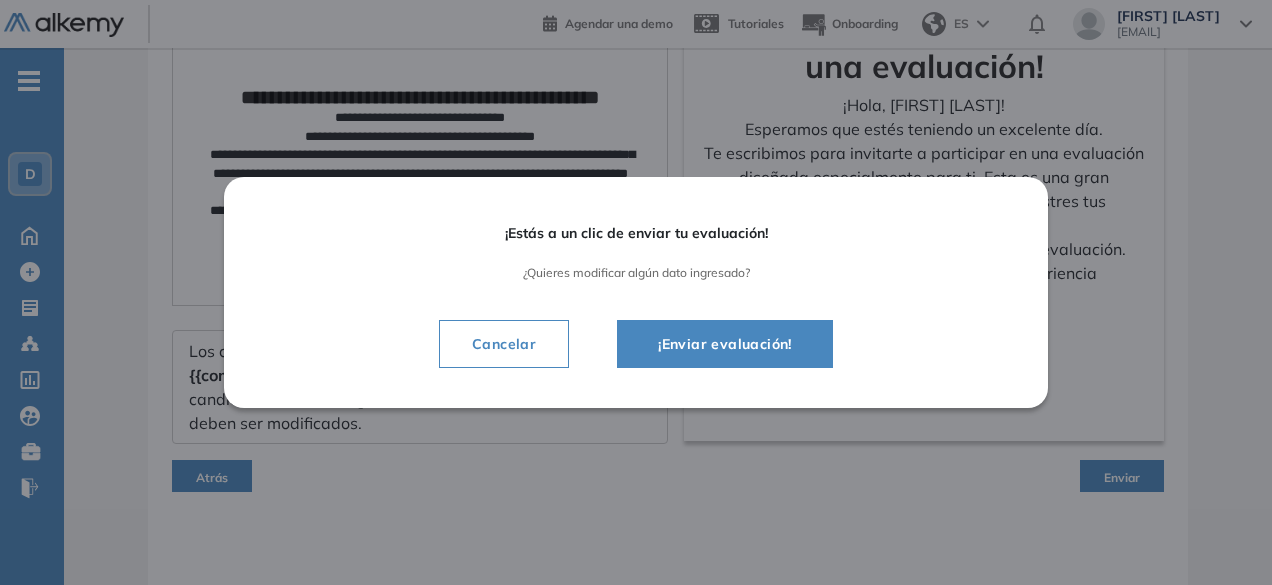 click on "¡Enviar evaluación!" at bounding box center (725, 344) 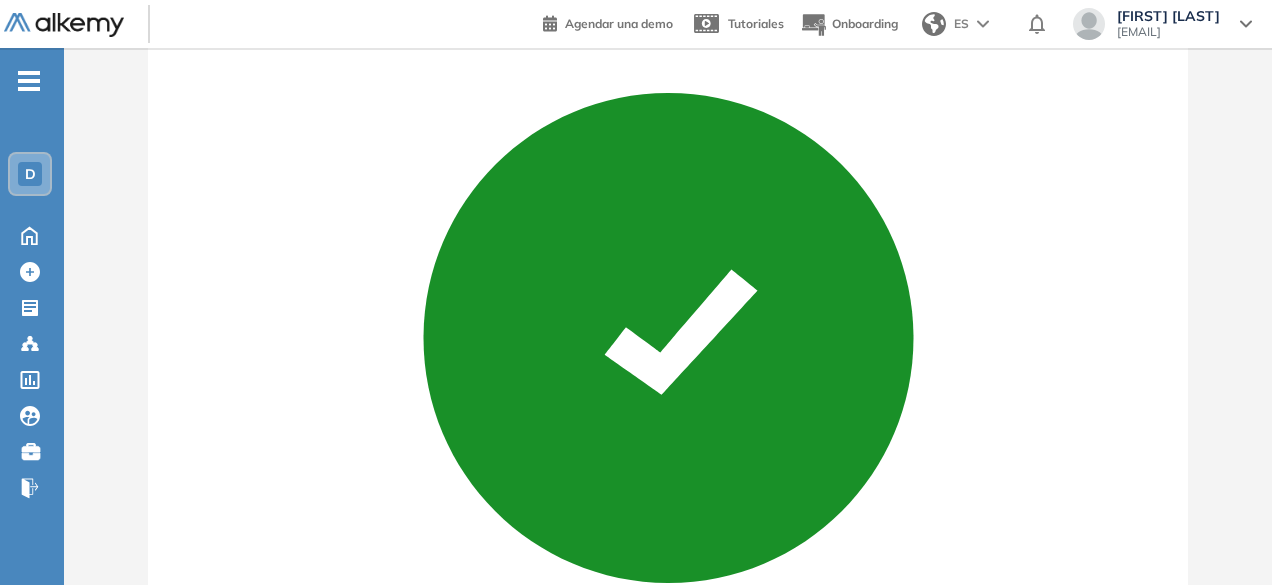 scroll, scrollTop: 296, scrollLeft: 0, axis: vertical 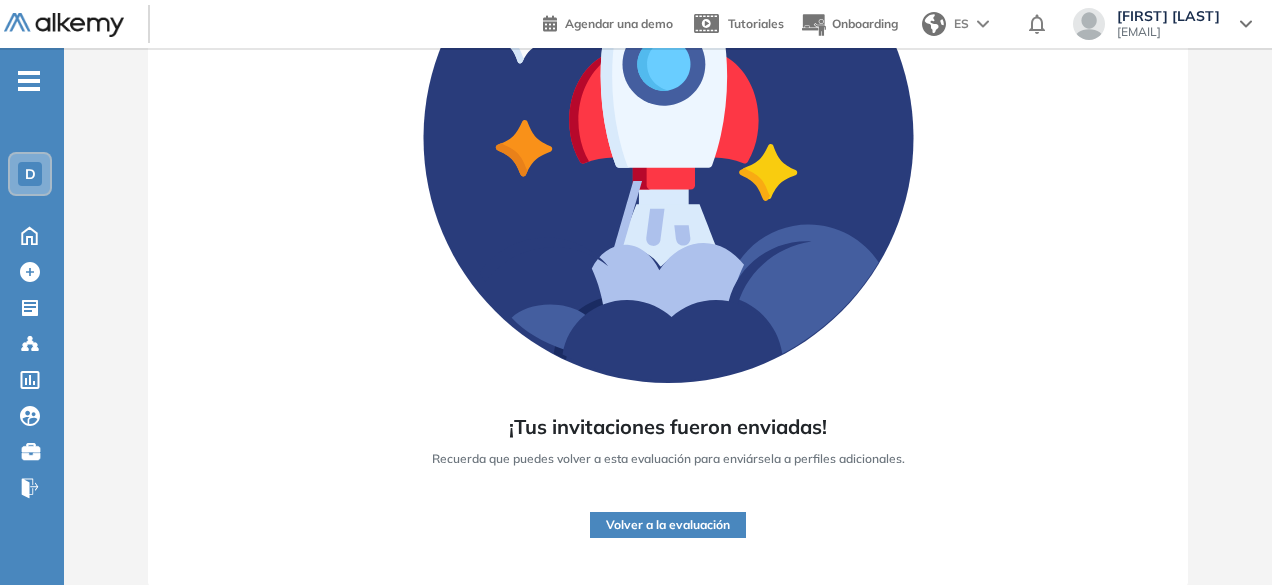 click on "Volver a la evaluación" at bounding box center [668, 525] 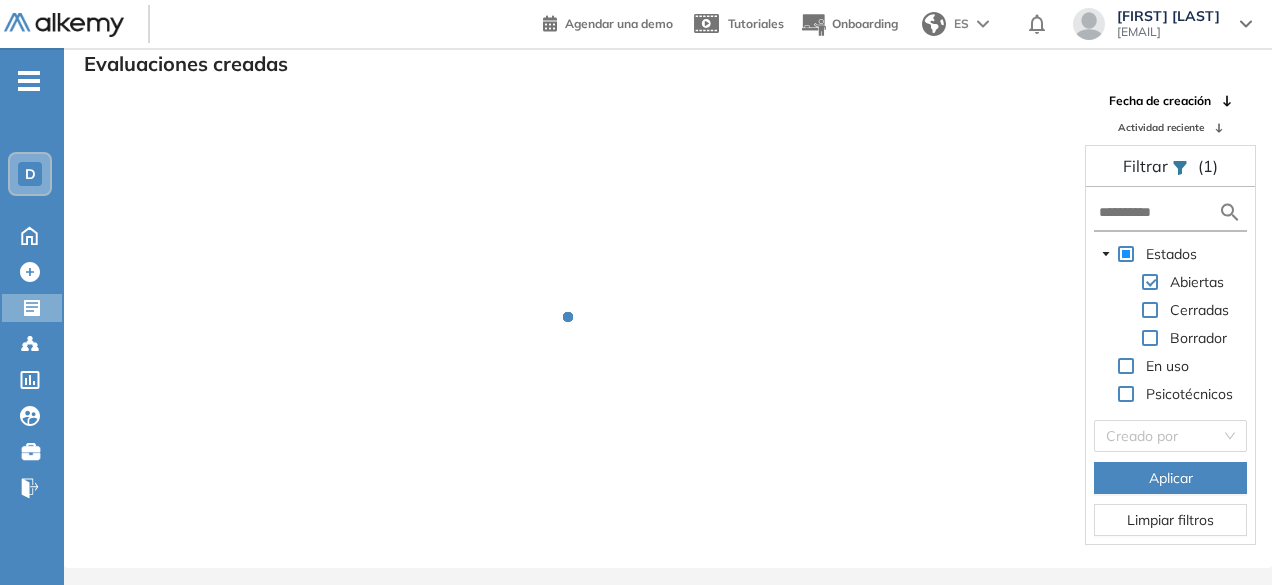 scroll, scrollTop: 48, scrollLeft: 0, axis: vertical 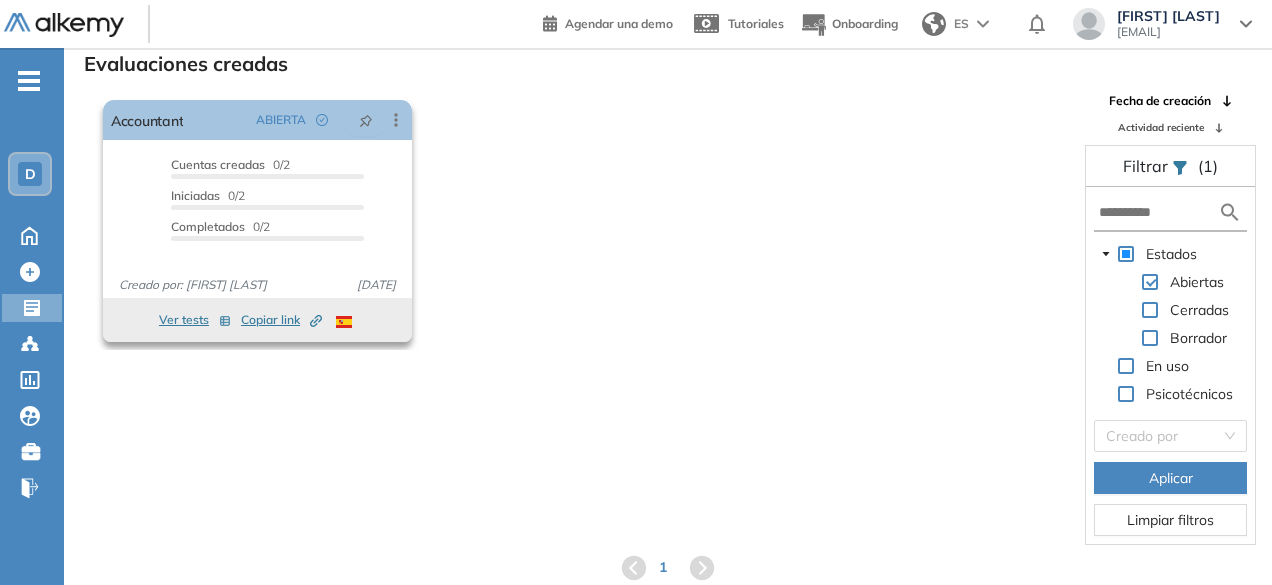 click on "Created by potrace 1.16, written by Peter Selinger 2001-2019" 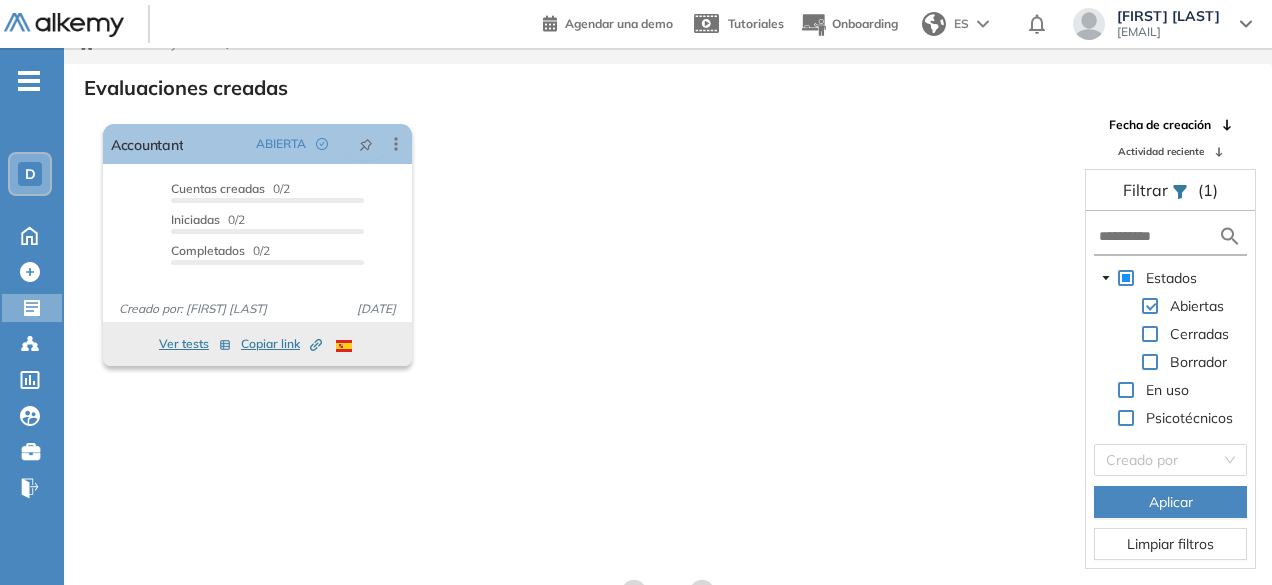 scroll, scrollTop: 48, scrollLeft: 0, axis: vertical 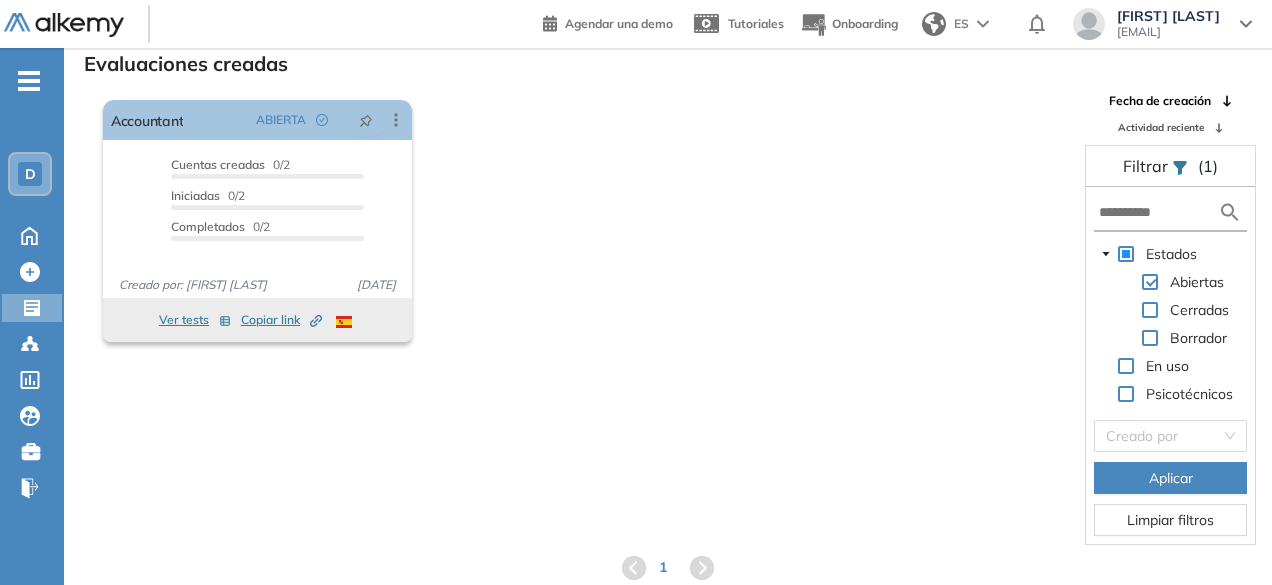 click on "D" at bounding box center [30, 174] 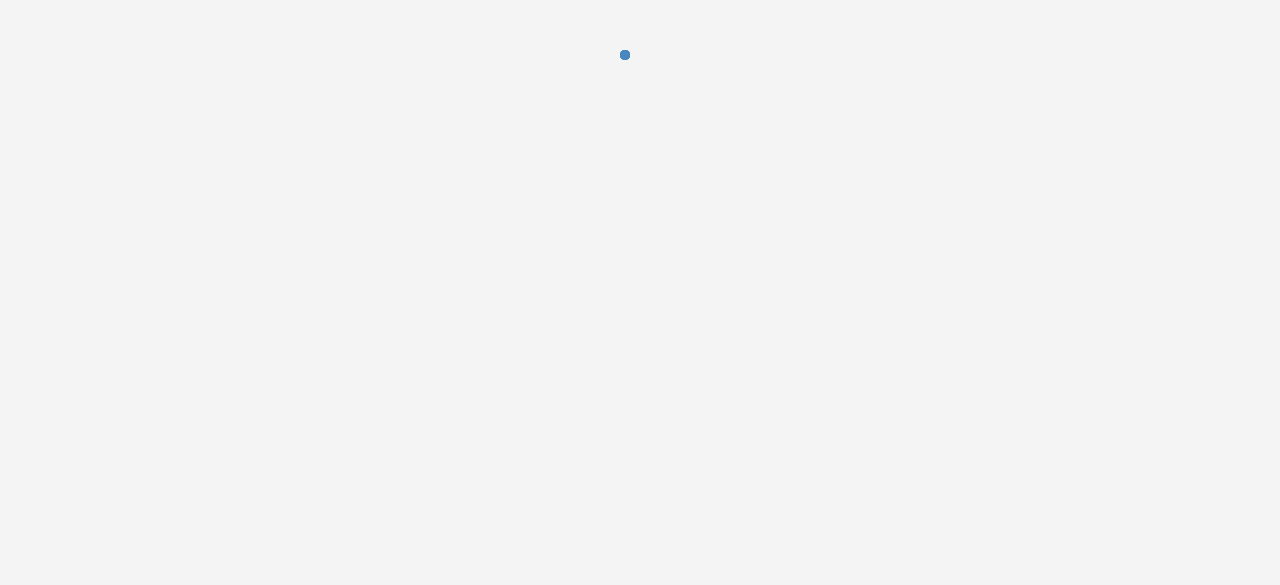 scroll, scrollTop: 0, scrollLeft: 0, axis: both 